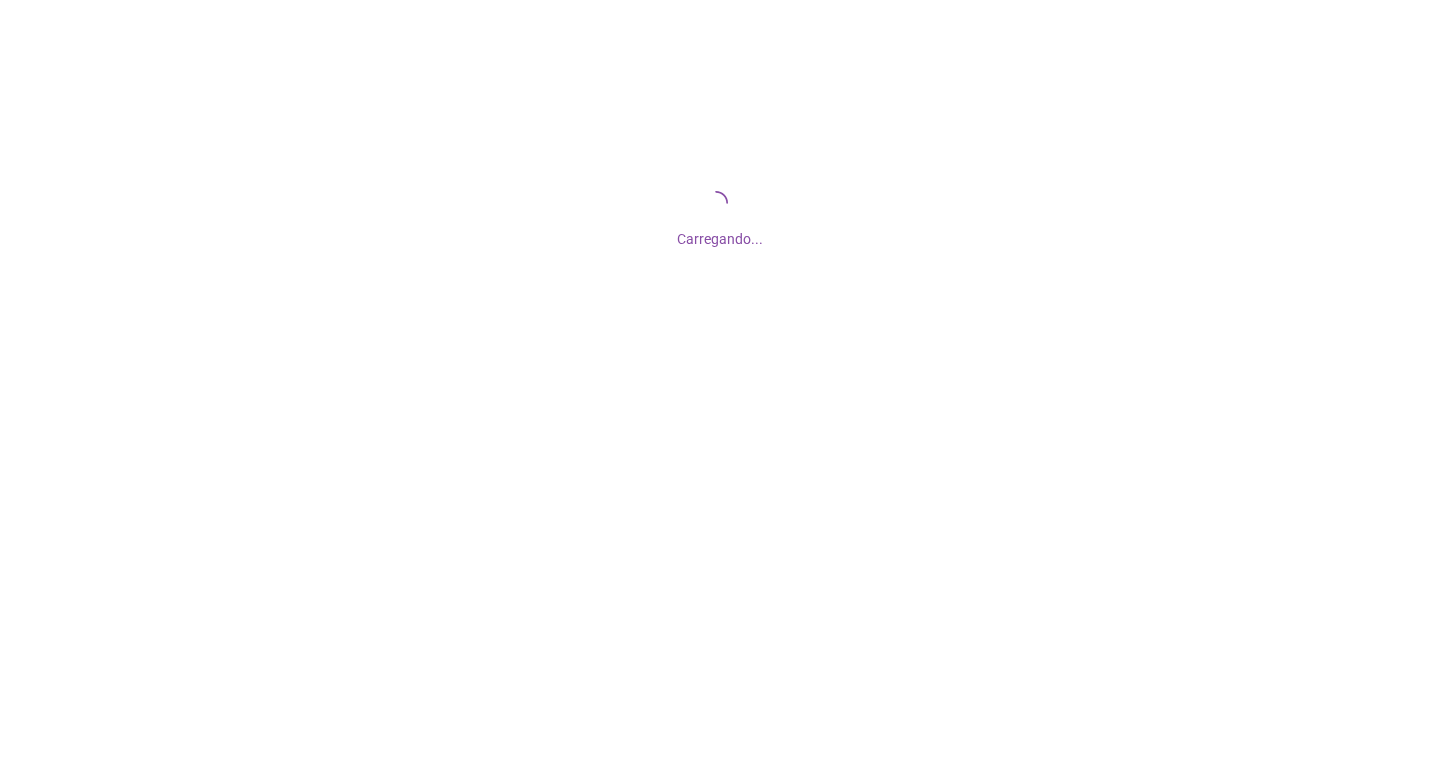 scroll, scrollTop: 0, scrollLeft: 0, axis: both 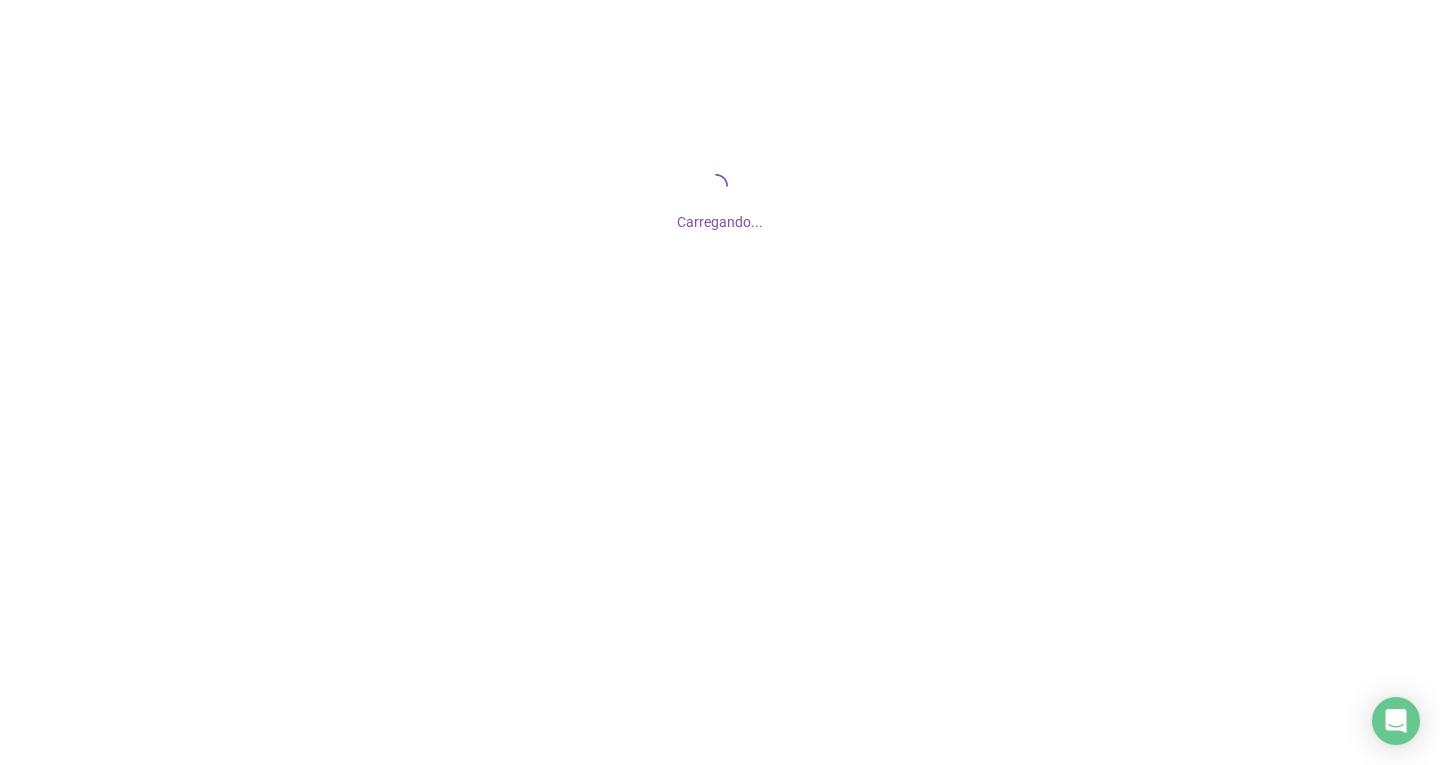 click on "Carregando..." at bounding box center [720, 200] 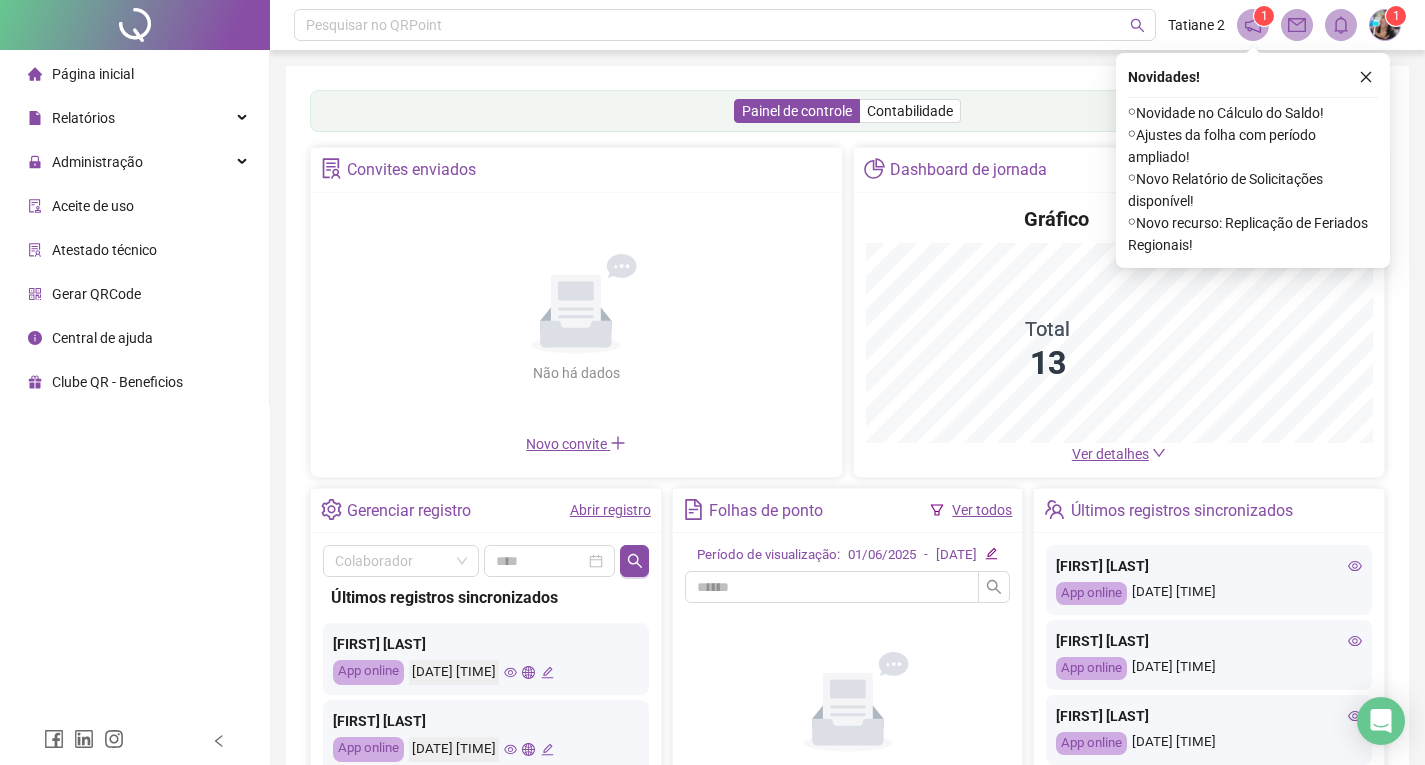click on "Administração" at bounding box center (97, 162) 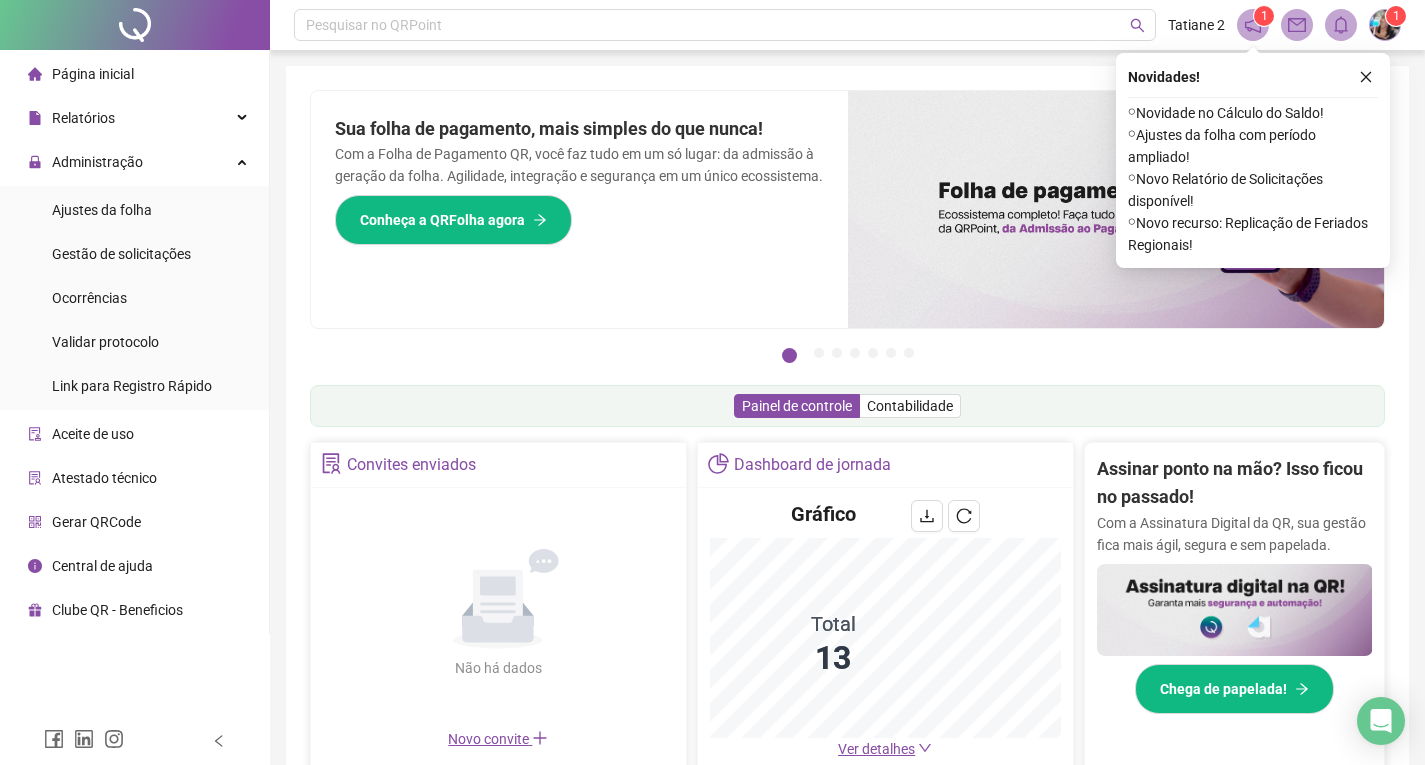 click on "Página inicial Relatórios Administração Ajustes da folha Gestão de solicitações Ocorrências Validar protocolo Link para Registro Rápido Aceite de uso Atestado técnico GerarQRCode Central de ajuda Clube QR - Beneficios" at bounding box center (135, 342) 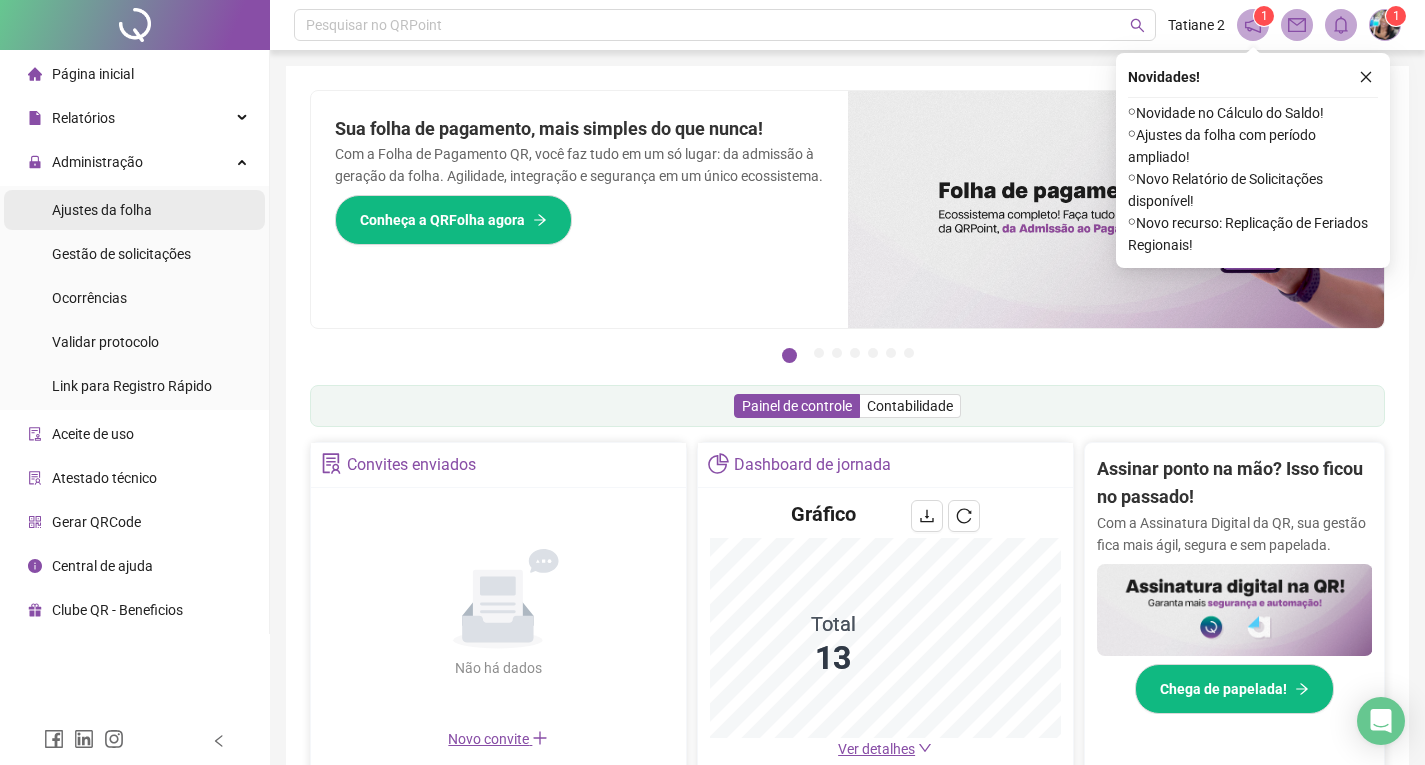 click on "Ajustes da folha" at bounding box center (102, 210) 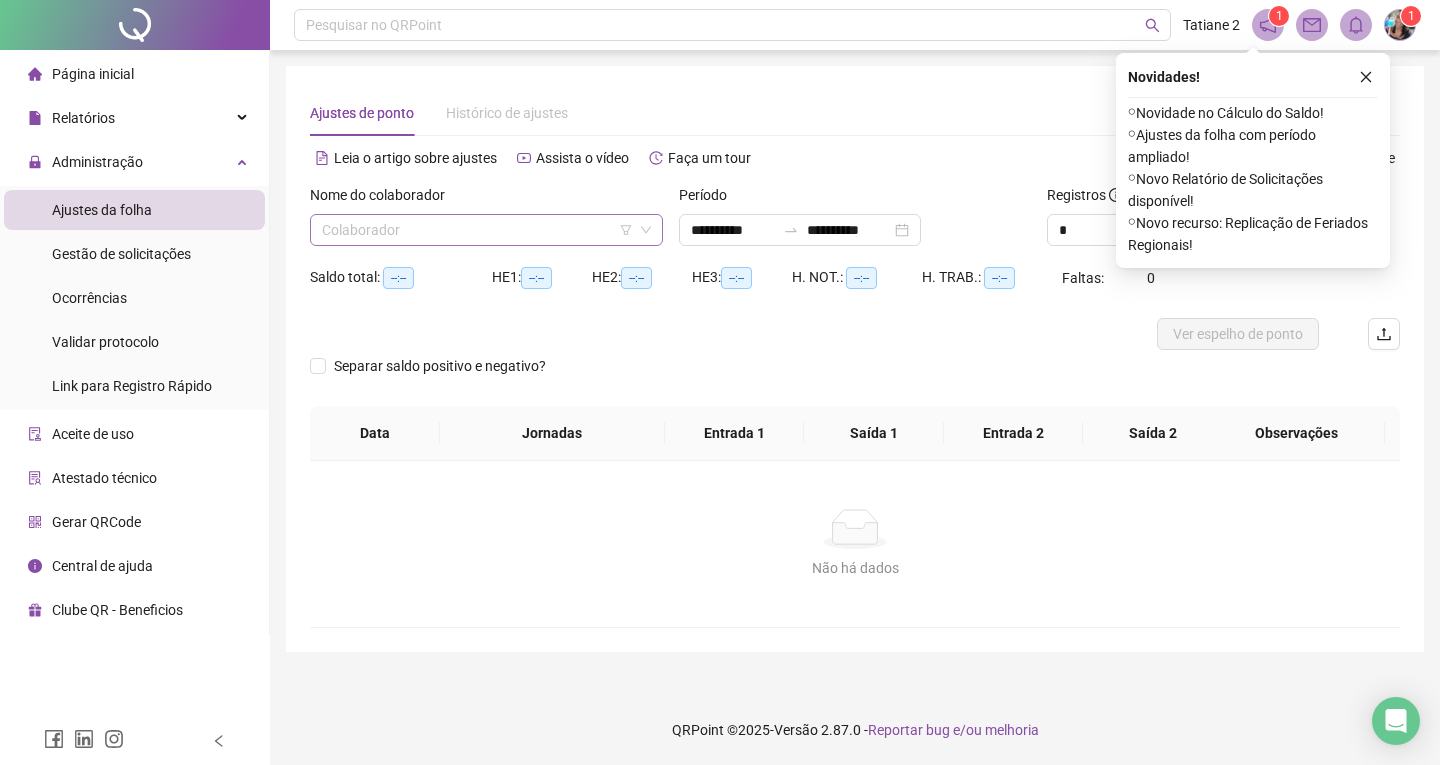 click at bounding box center (480, 230) 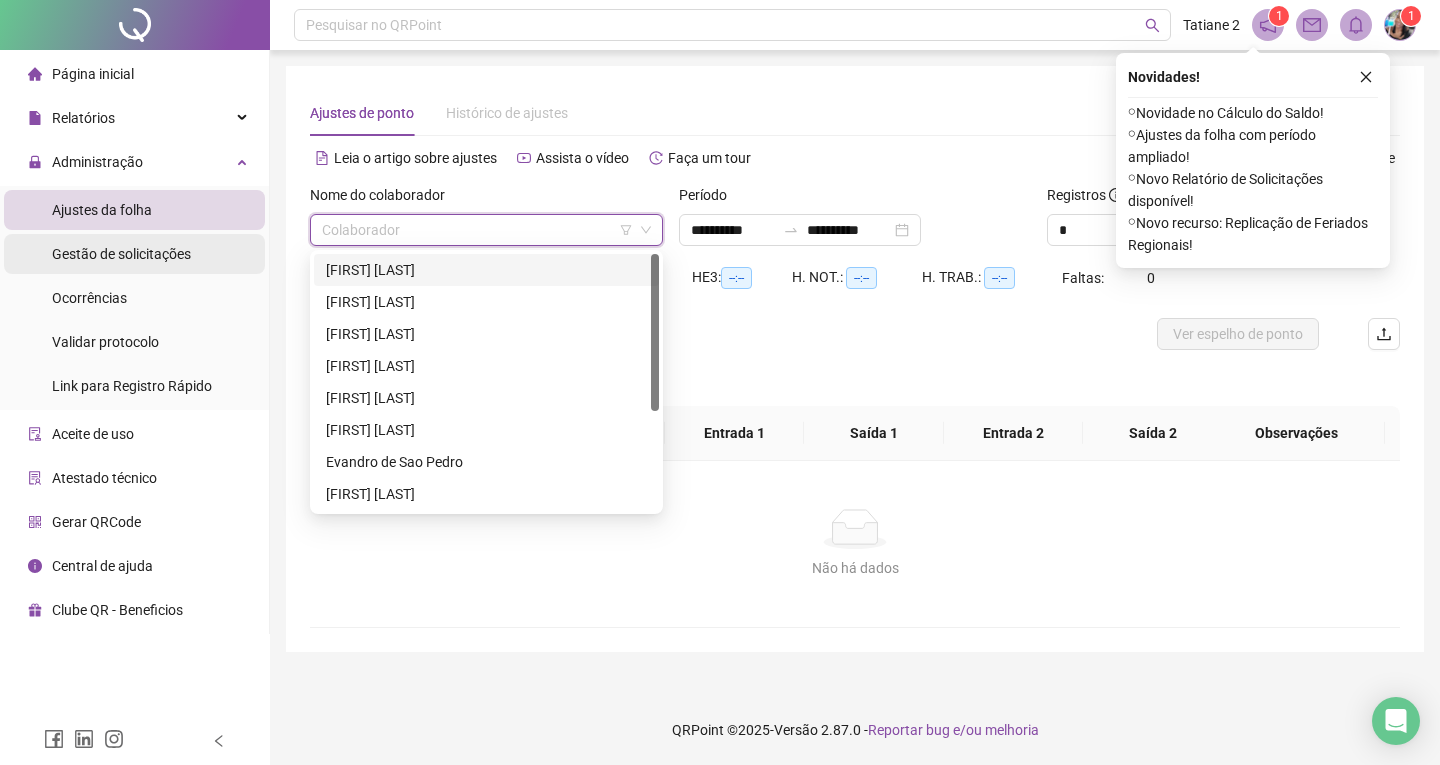 click on "Gestão de solicitações" at bounding box center (134, 254) 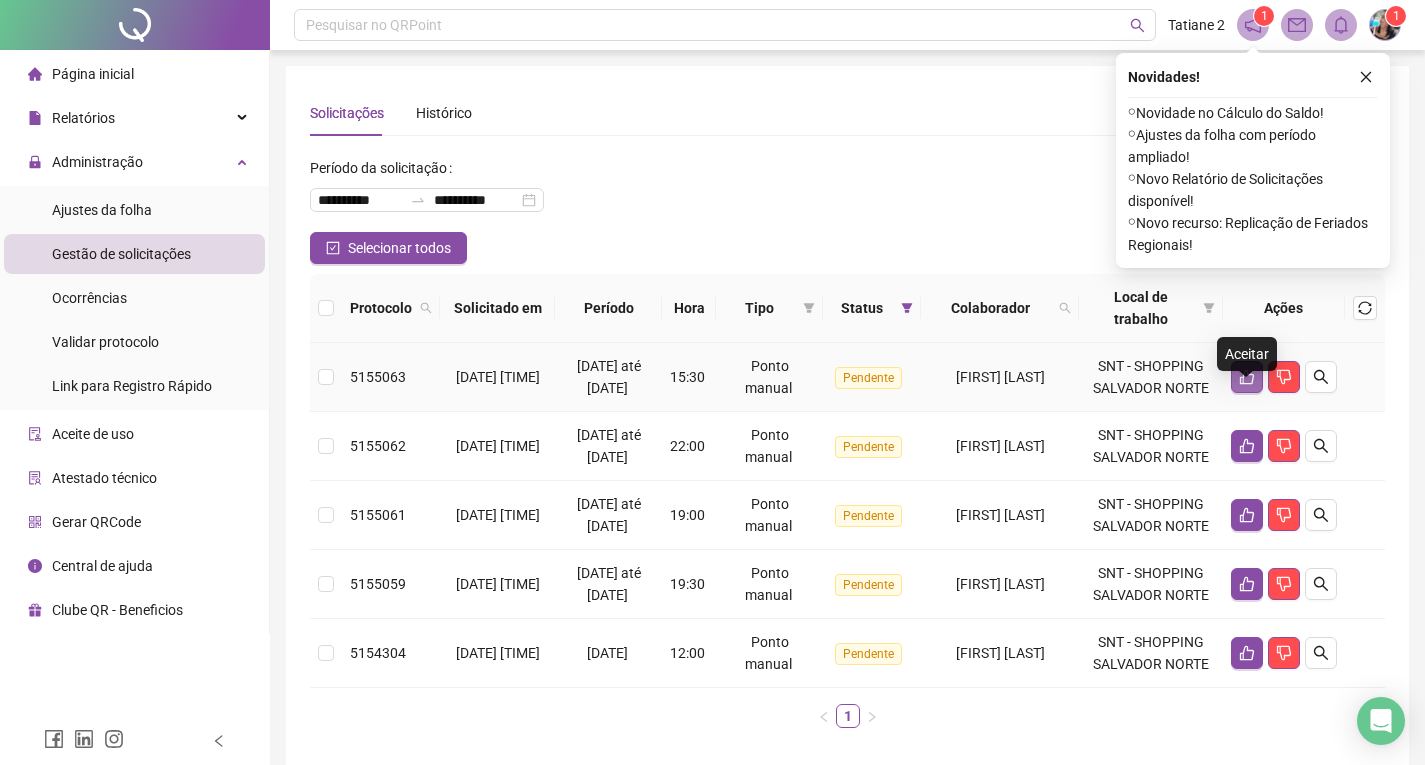 click at bounding box center (1247, 377) 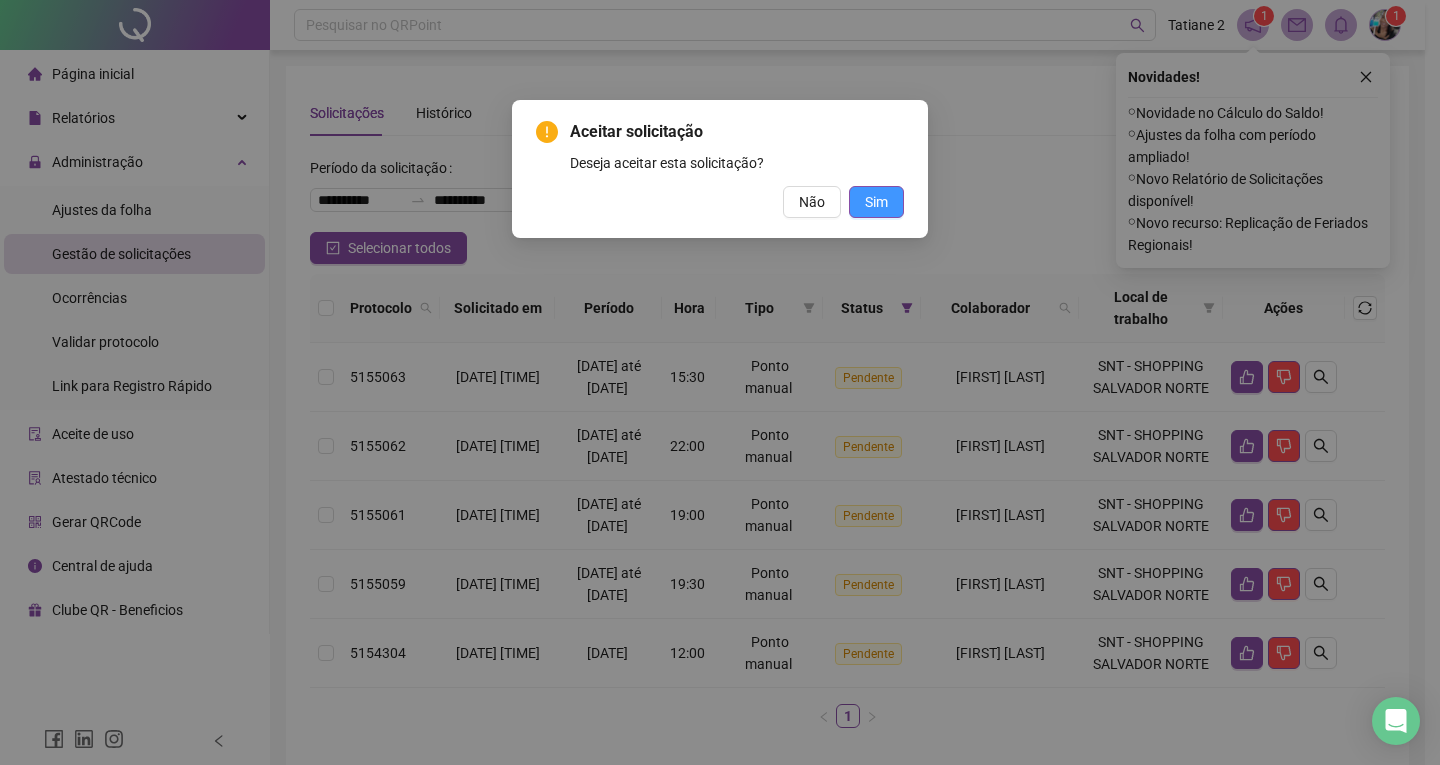 click on "Sim" at bounding box center (876, 202) 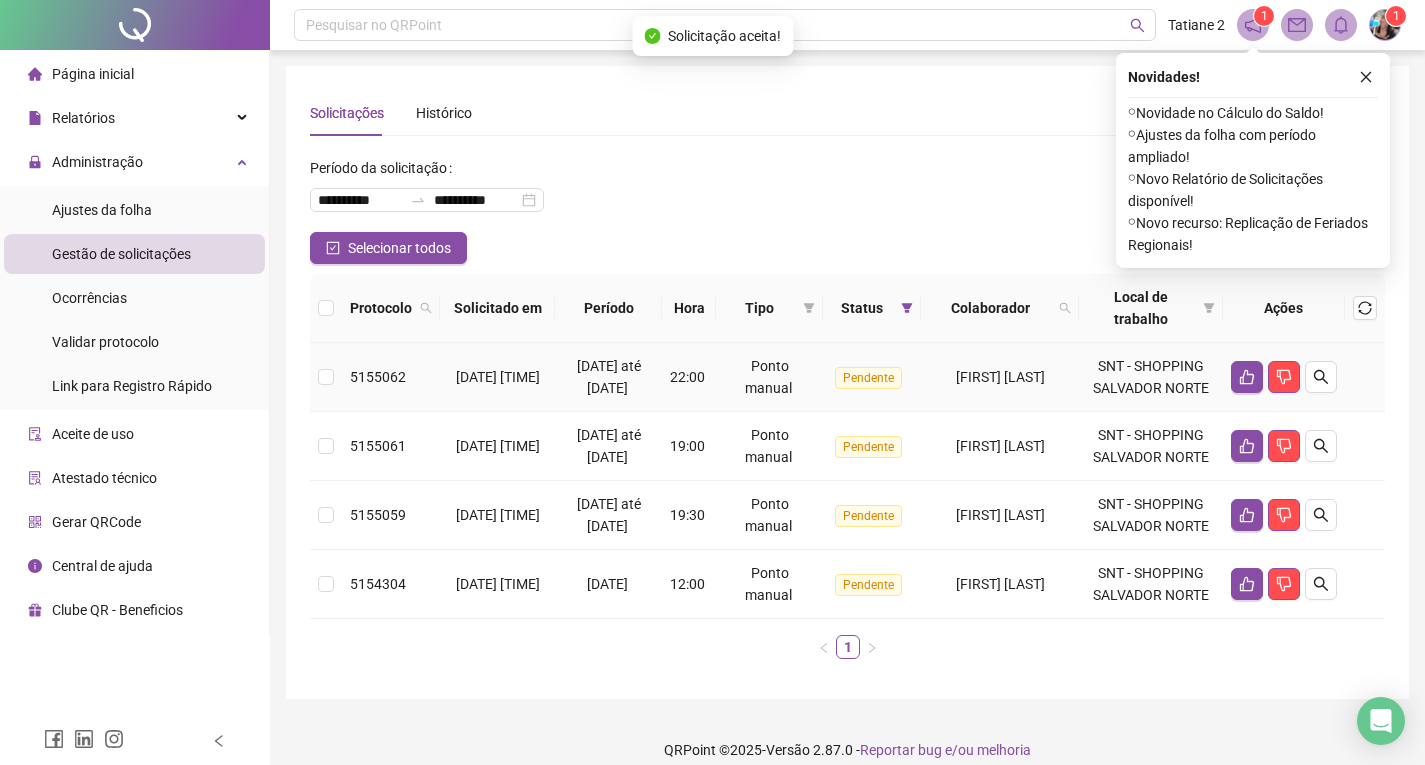 click on "SNT - SHOPPING SALVADOR NORTE" at bounding box center [1151, 377] 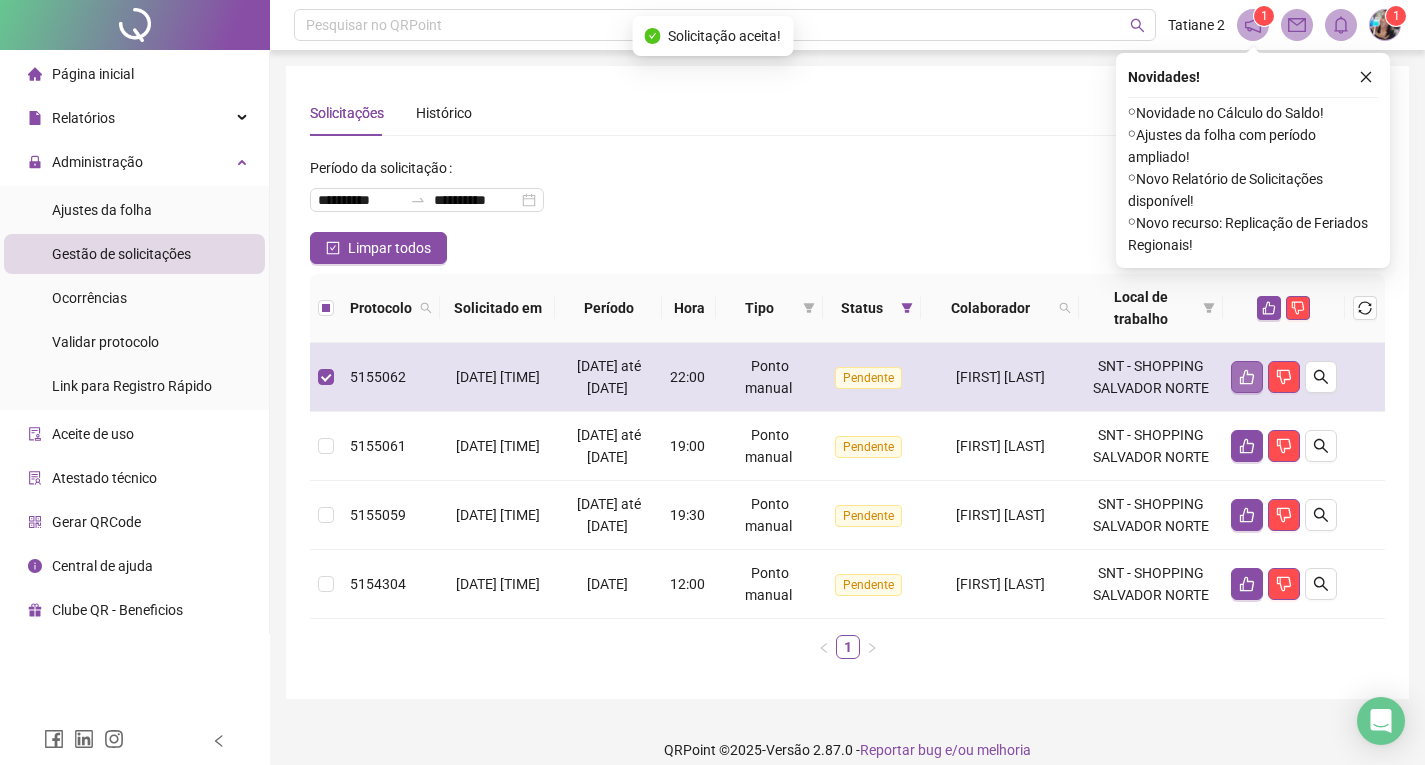 click 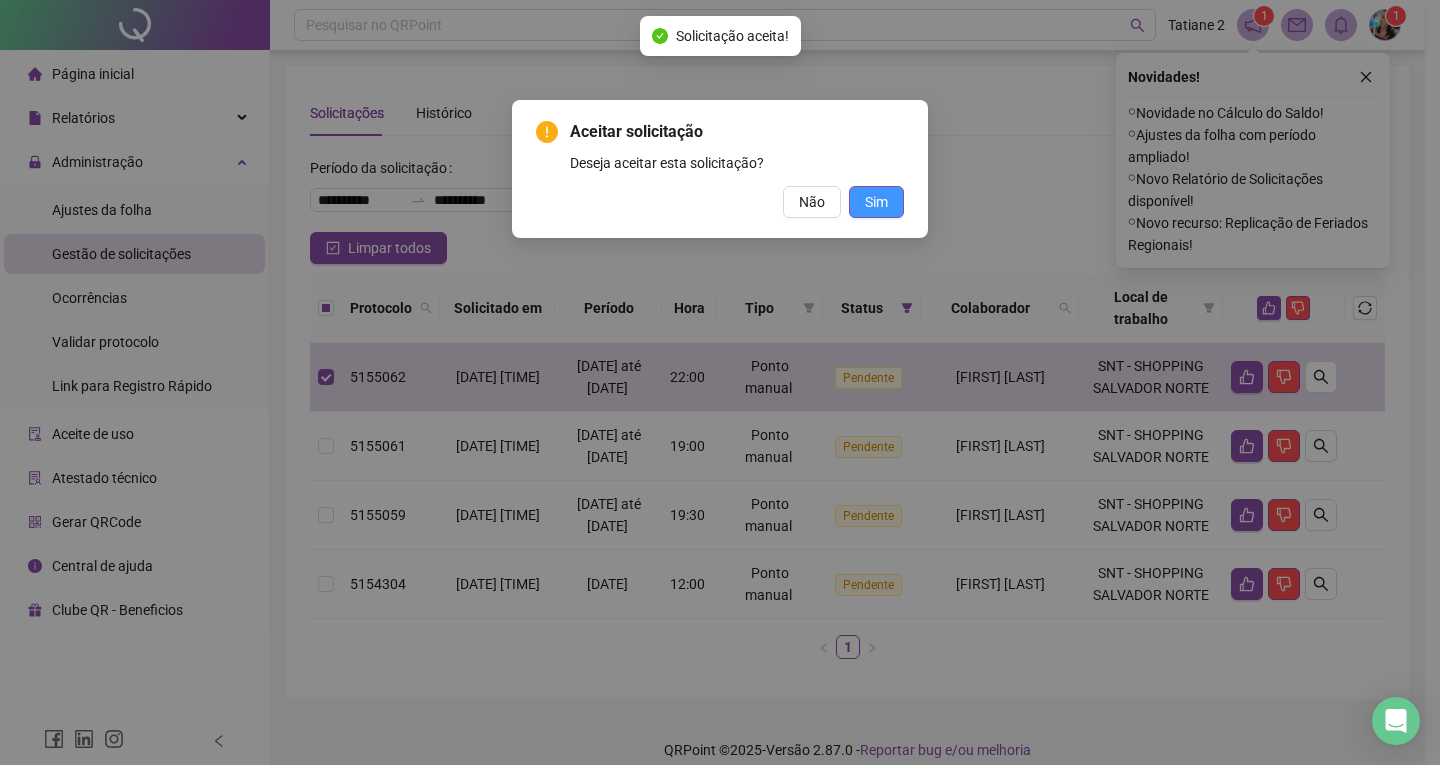 click on "Sim" at bounding box center [876, 202] 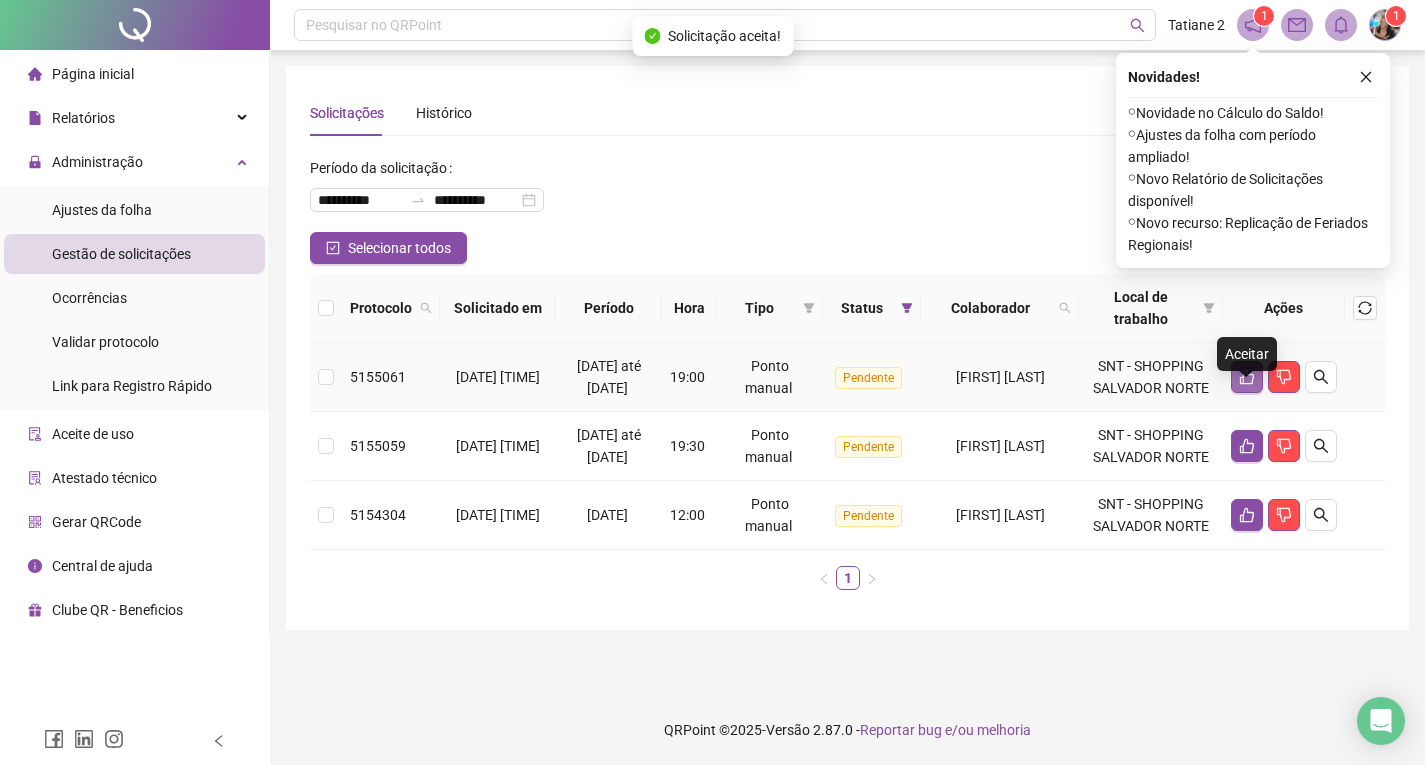 click 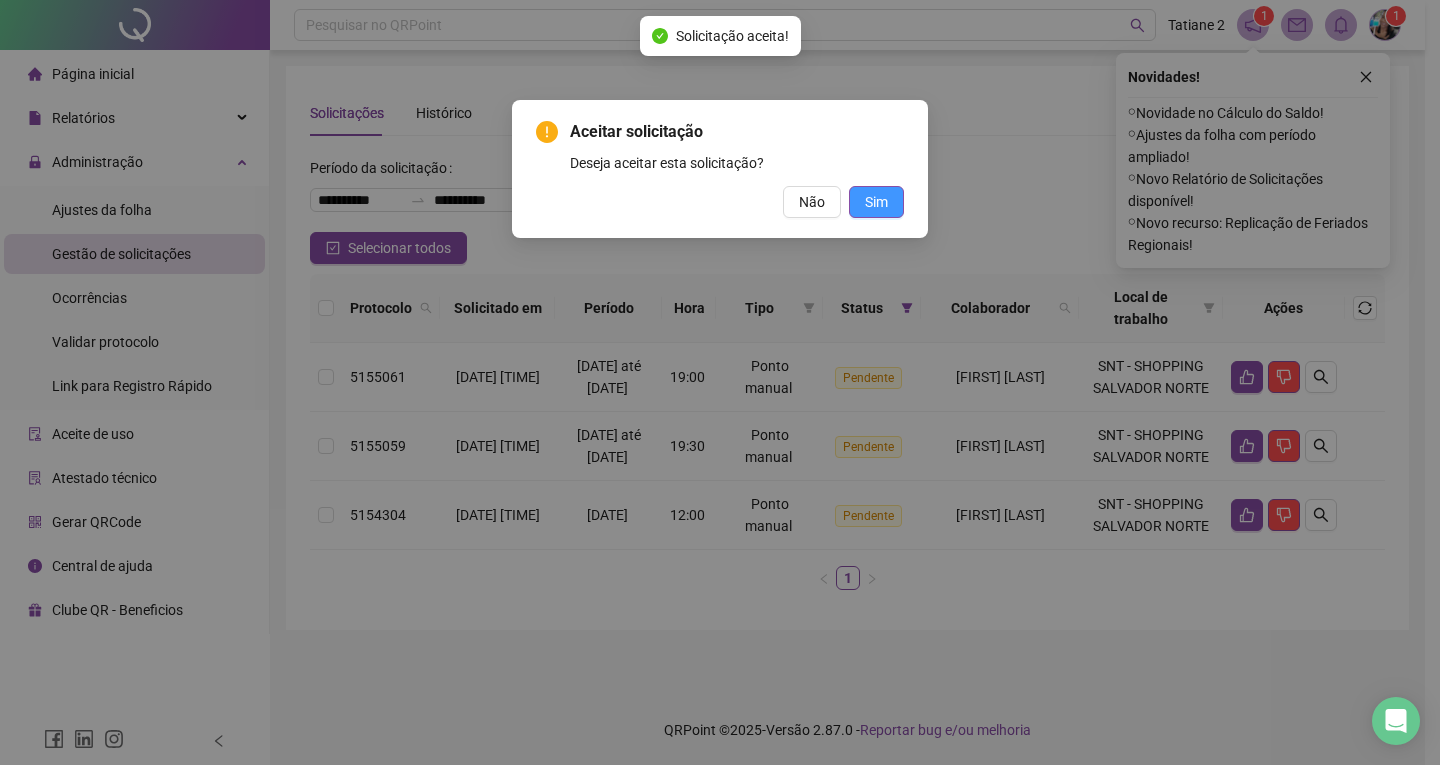 click on "Sim" at bounding box center (876, 202) 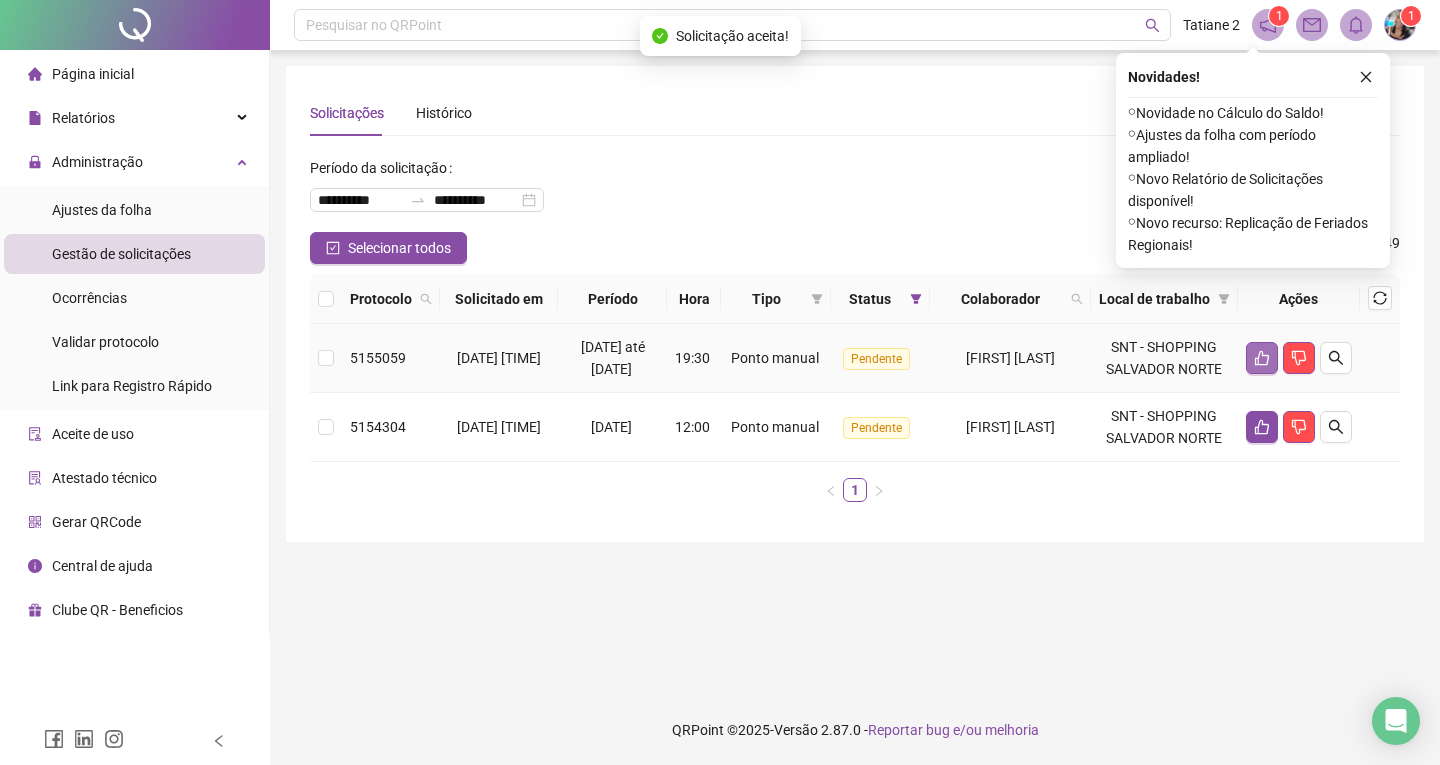 click at bounding box center (1262, 358) 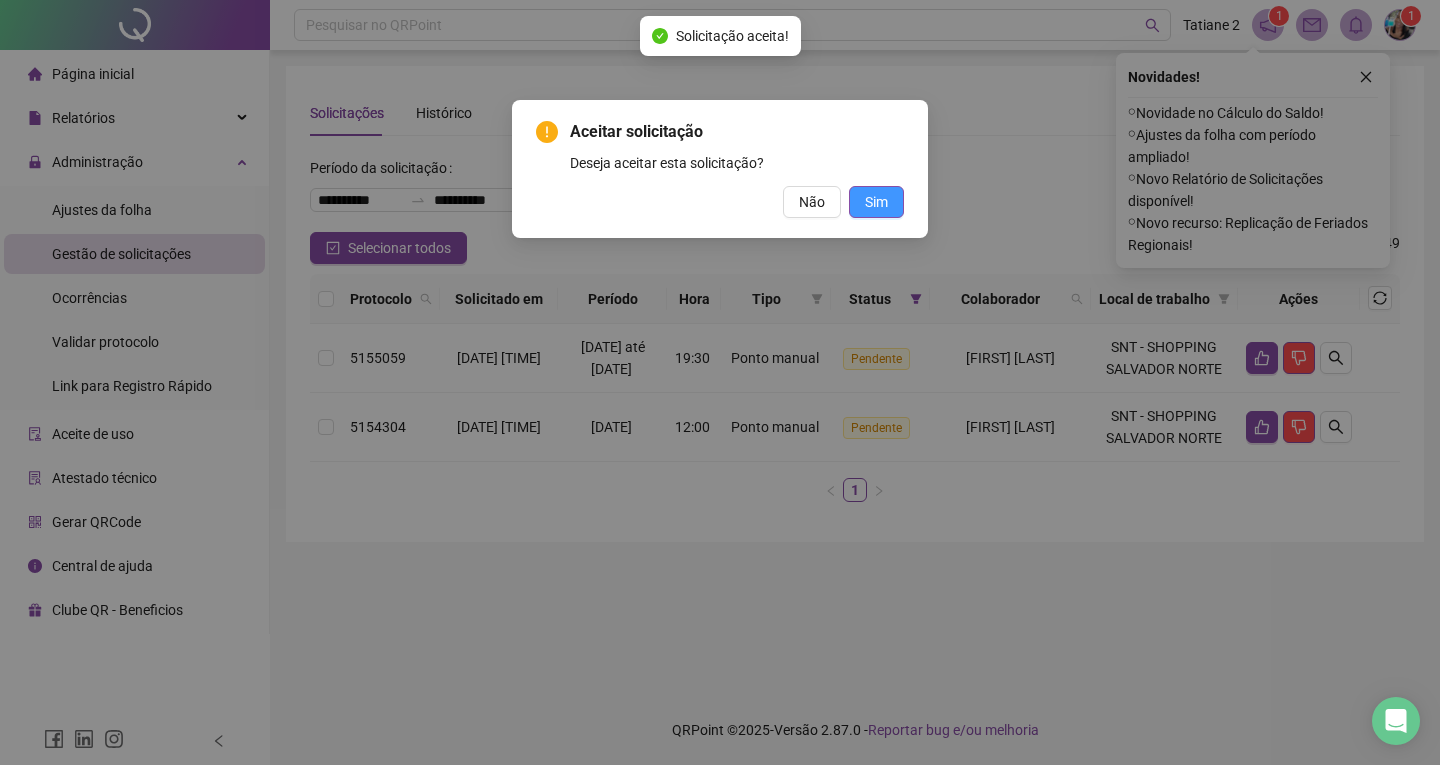 click on "Sim" at bounding box center [876, 202] 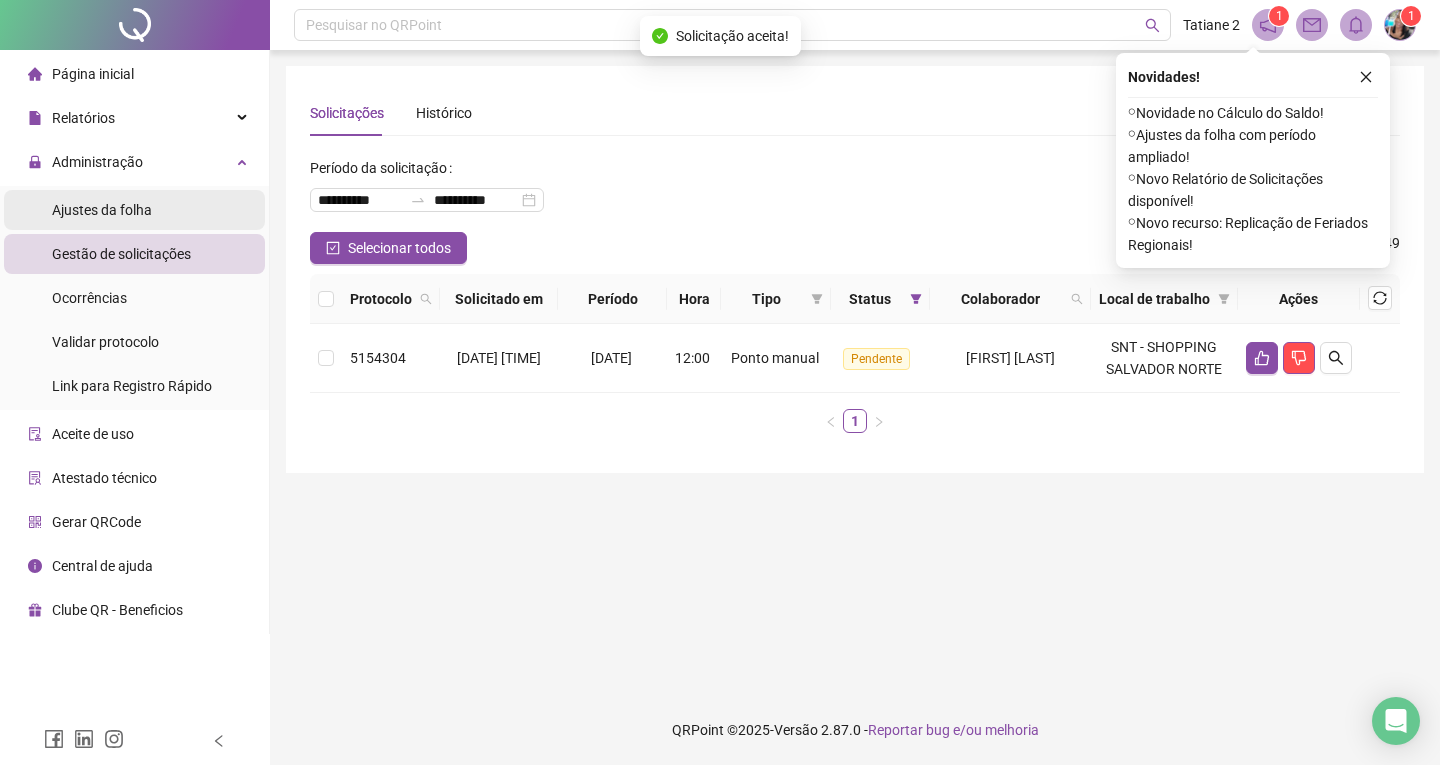 click on "Ajustes da folha" at bounding box center (102, 210) 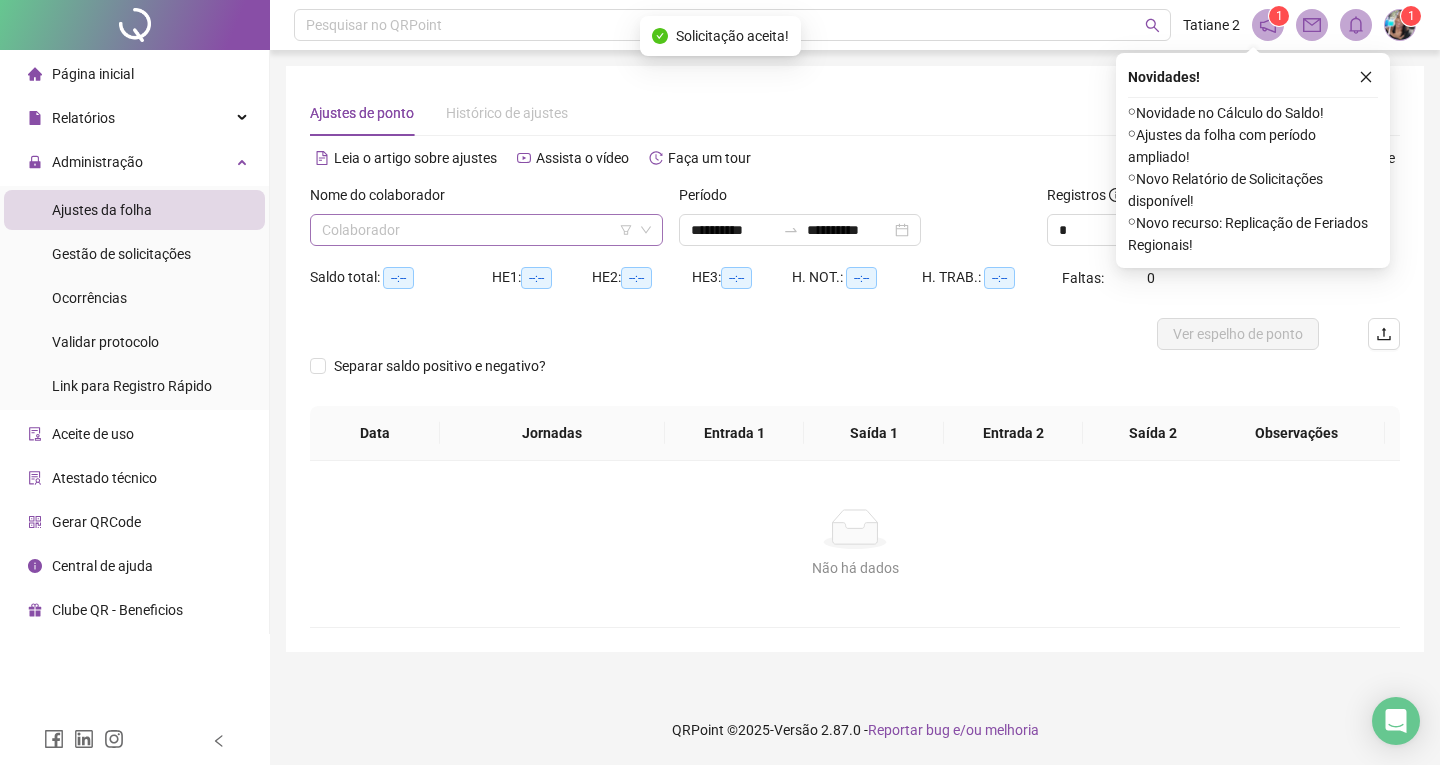 click at bounding box center [480, 230] 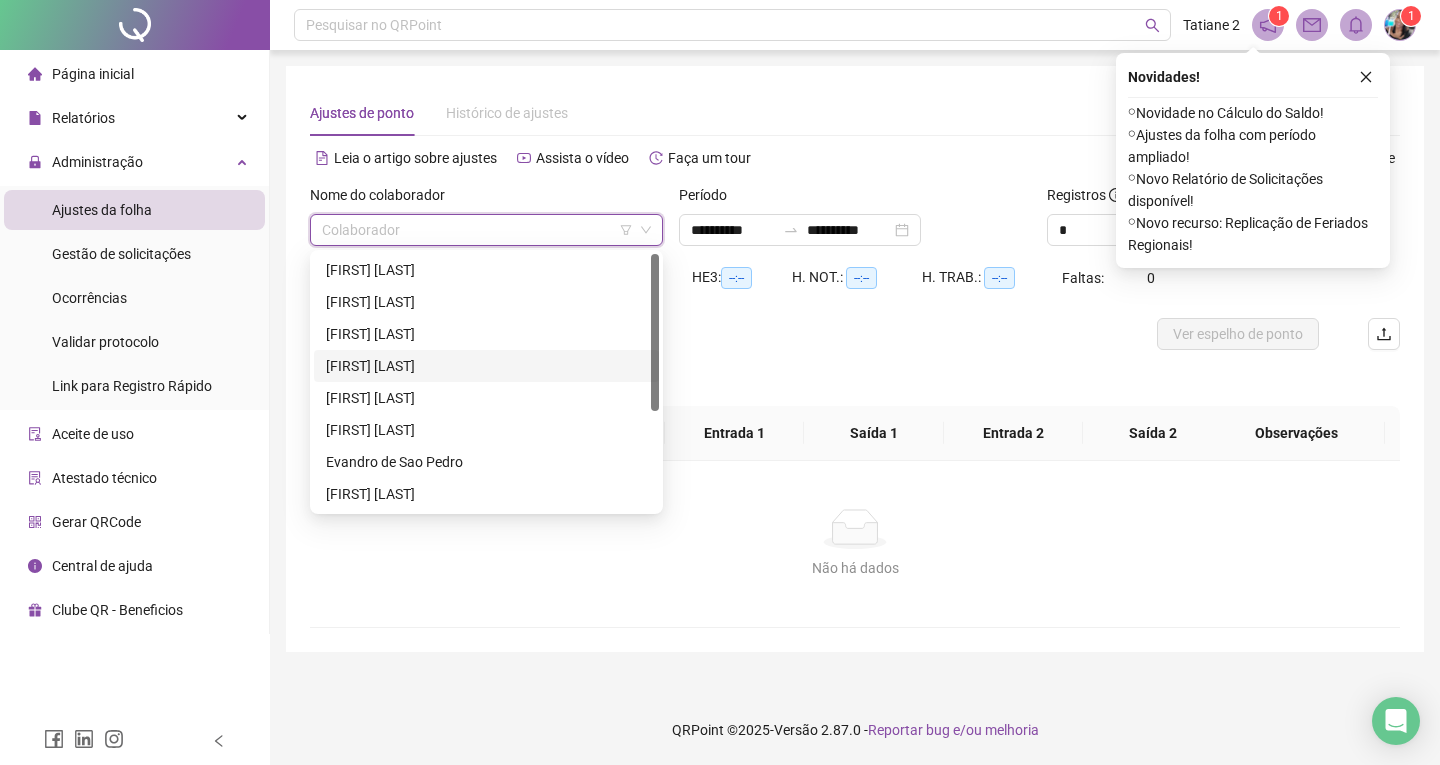 click on "[FIRST] [LAST]" at bounding box center (486, 366) 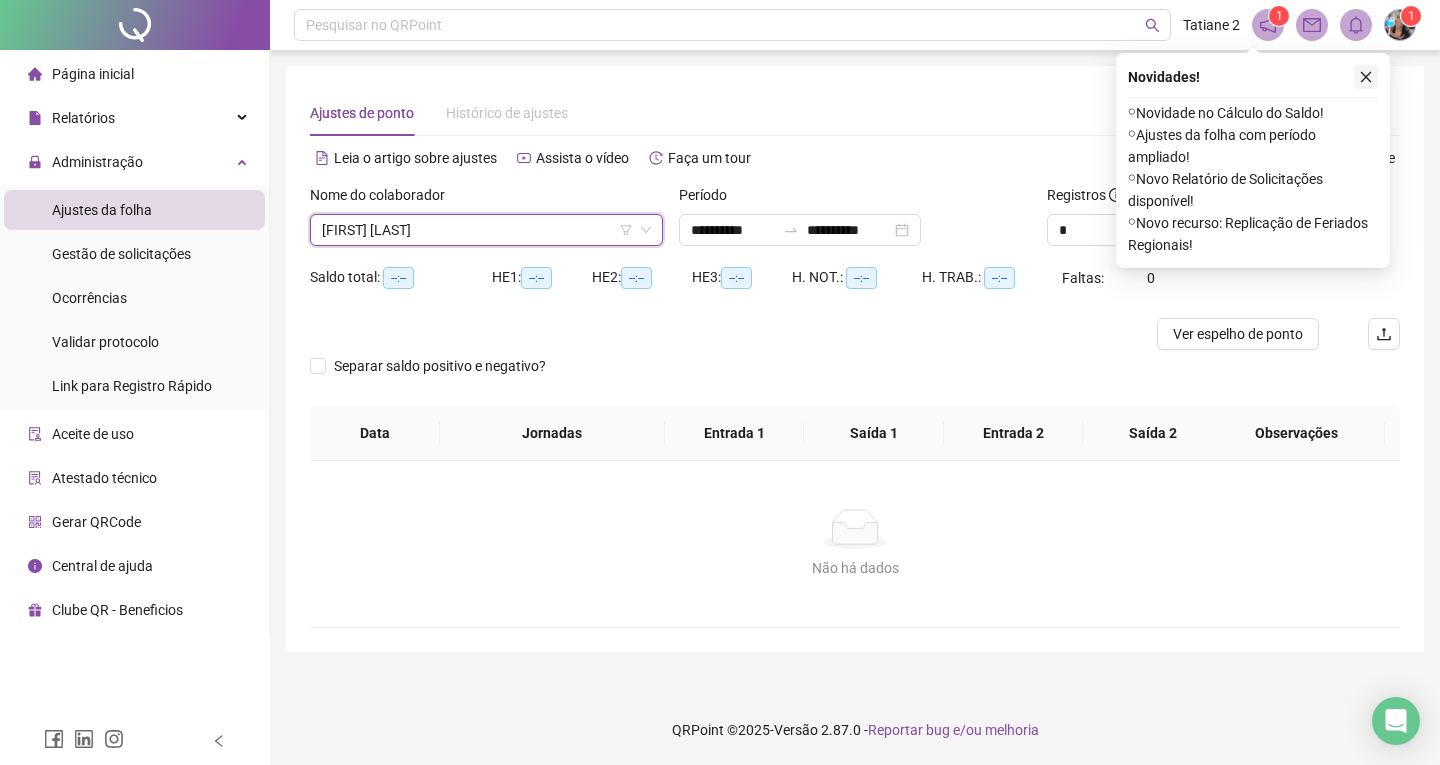 click 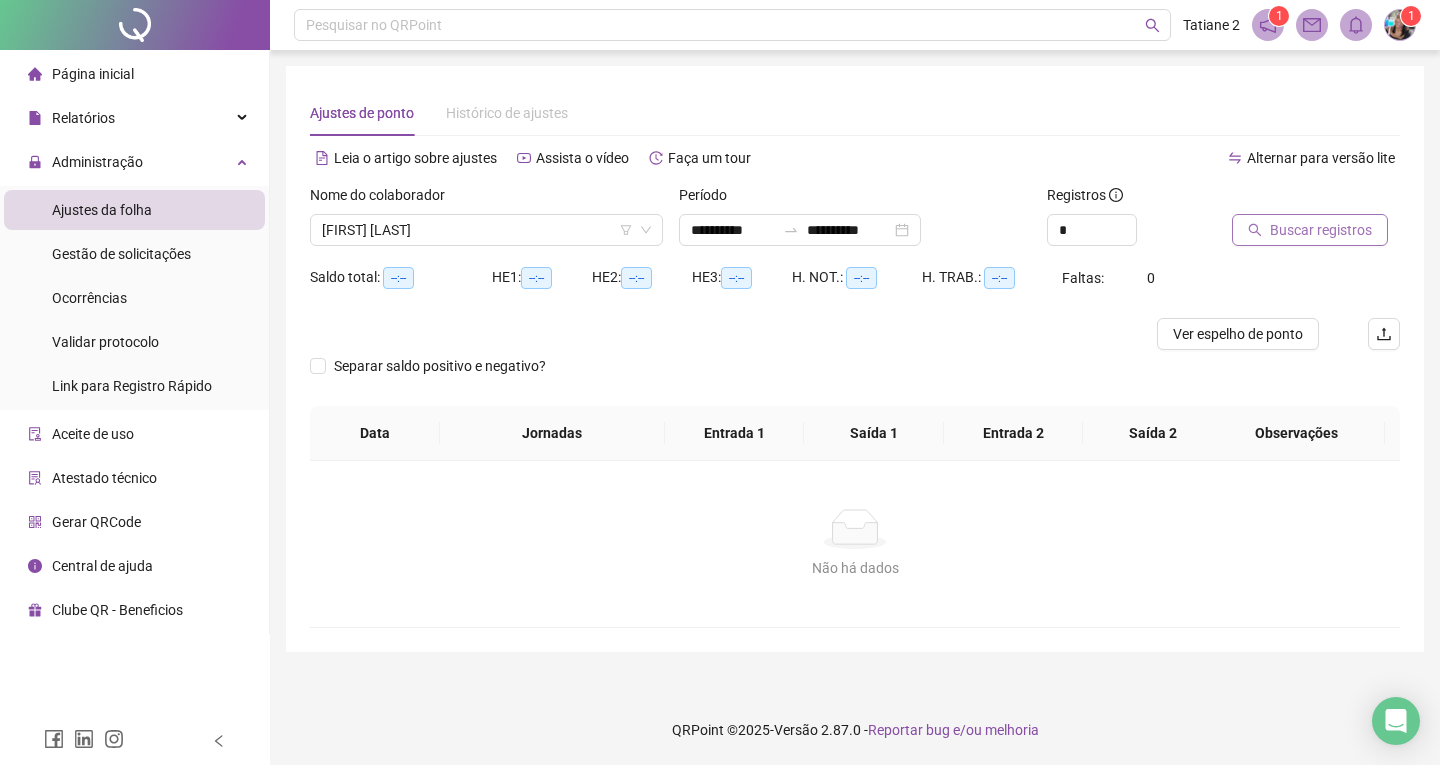 click on "Buscar registros" at bounding box center (1321, 230) 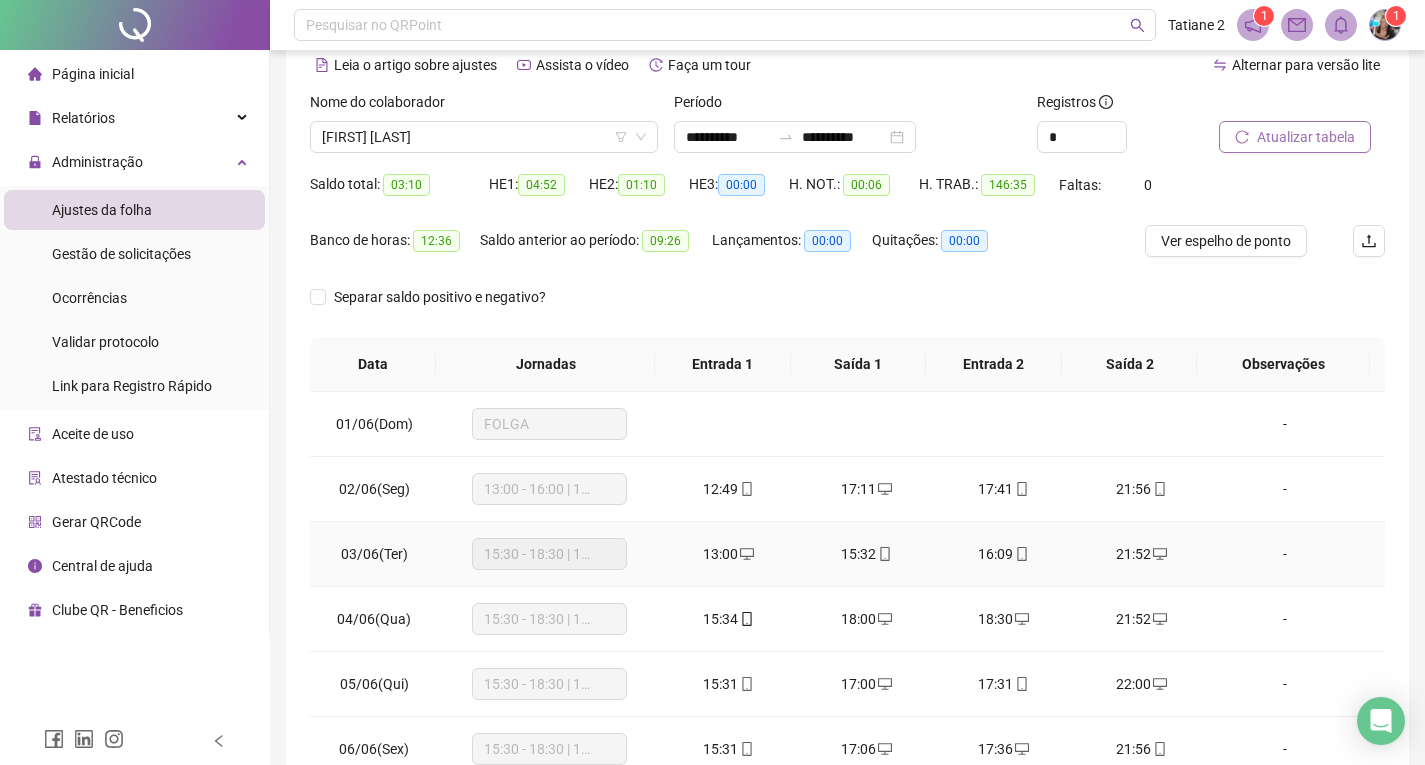 scroll, scrollTop: 257, scrollLeft: 0, axis: vertical 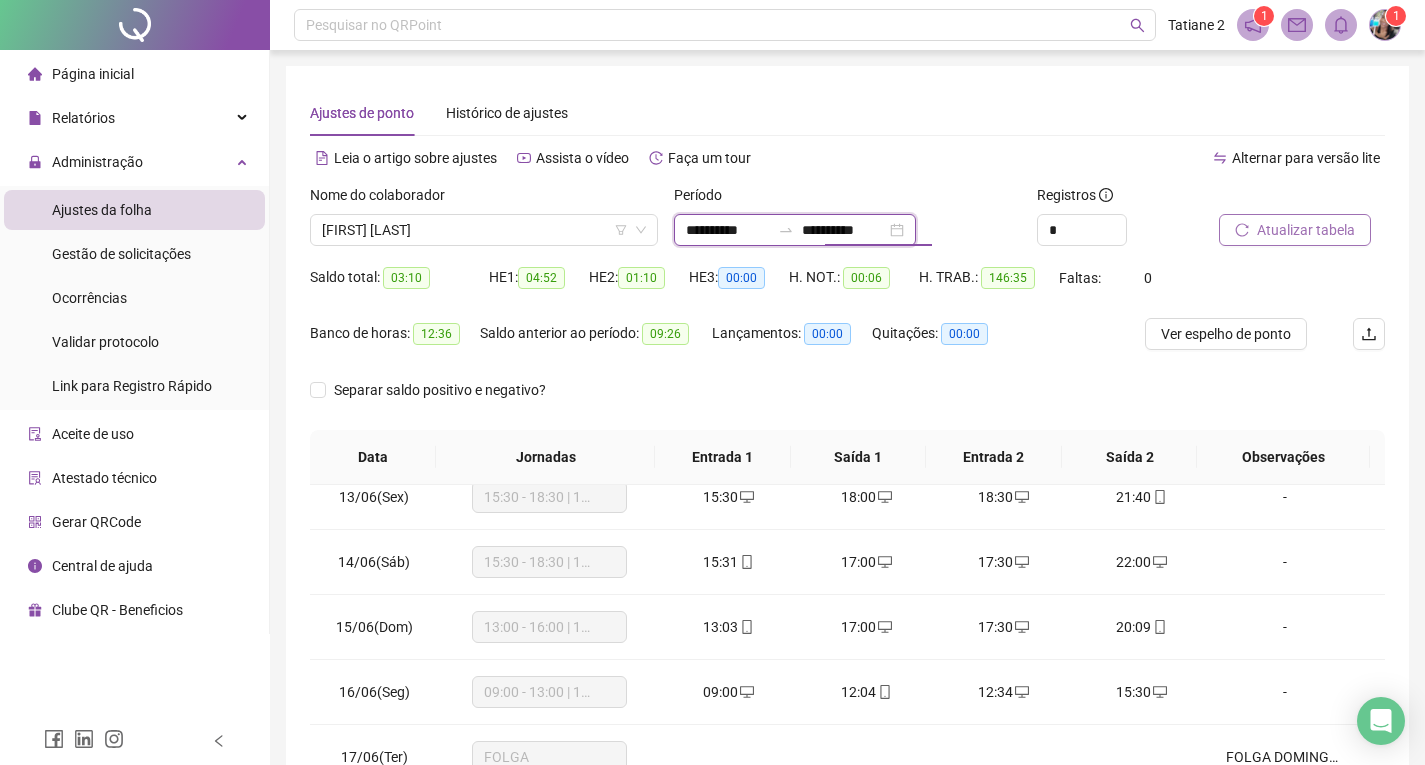 click on "**********" at bounding box center (844, 230) 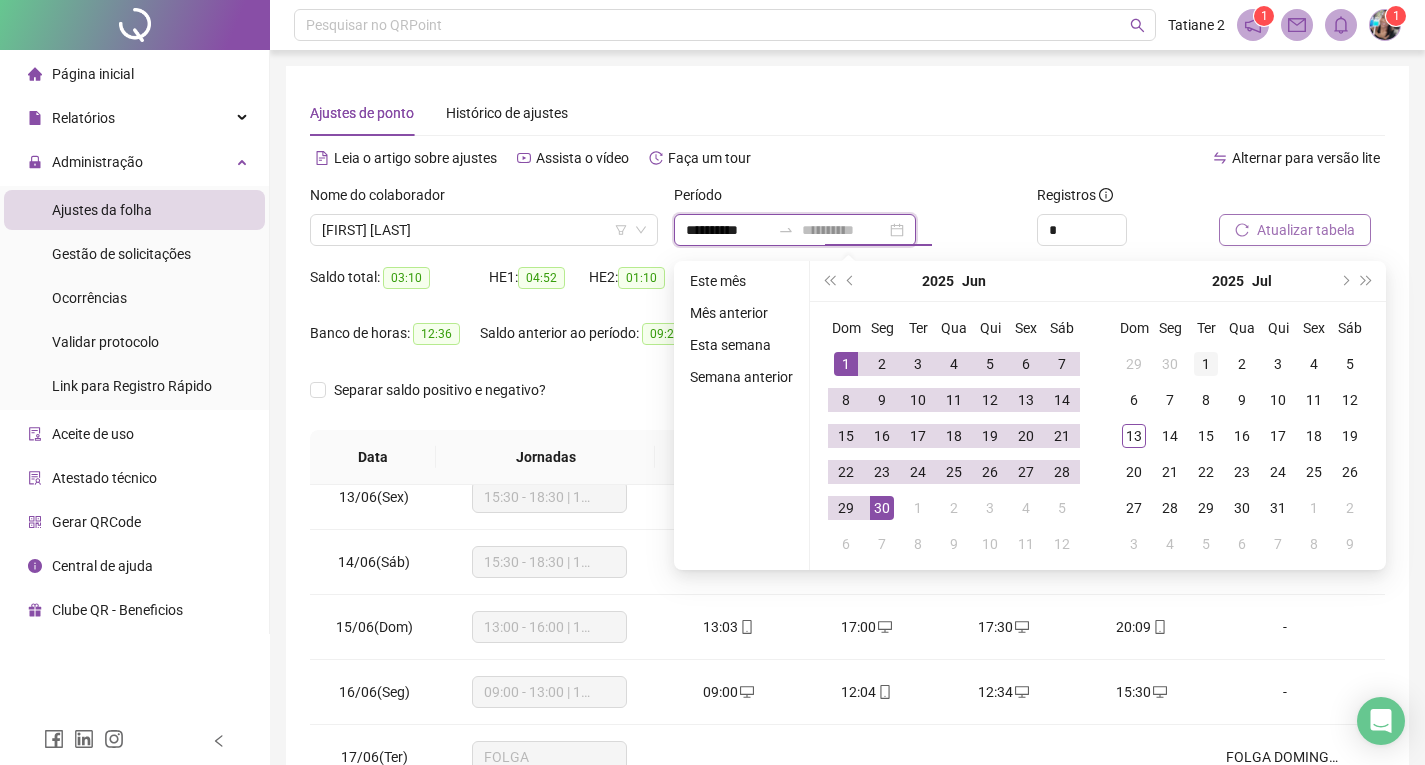 type on "**********" 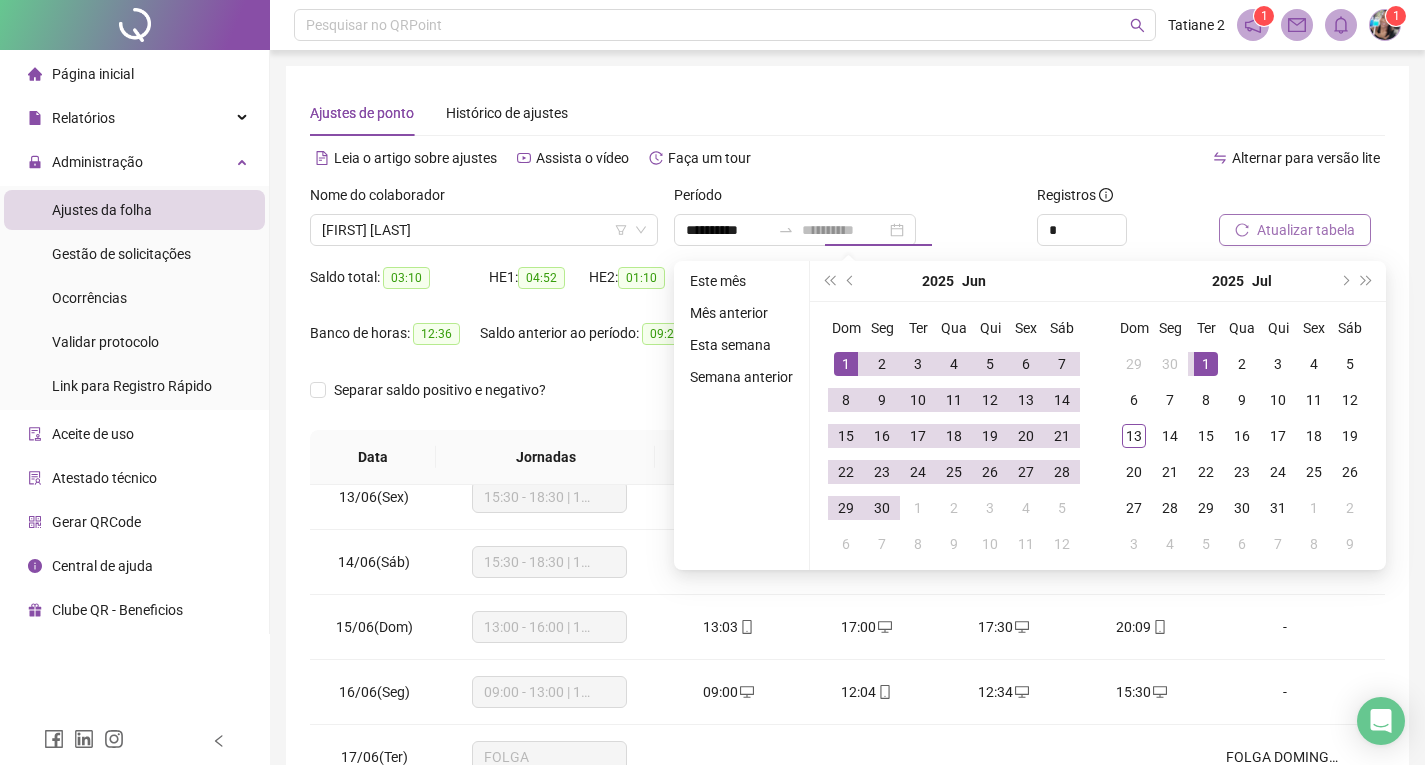 click on "1" at bounding box center [1206, 364] 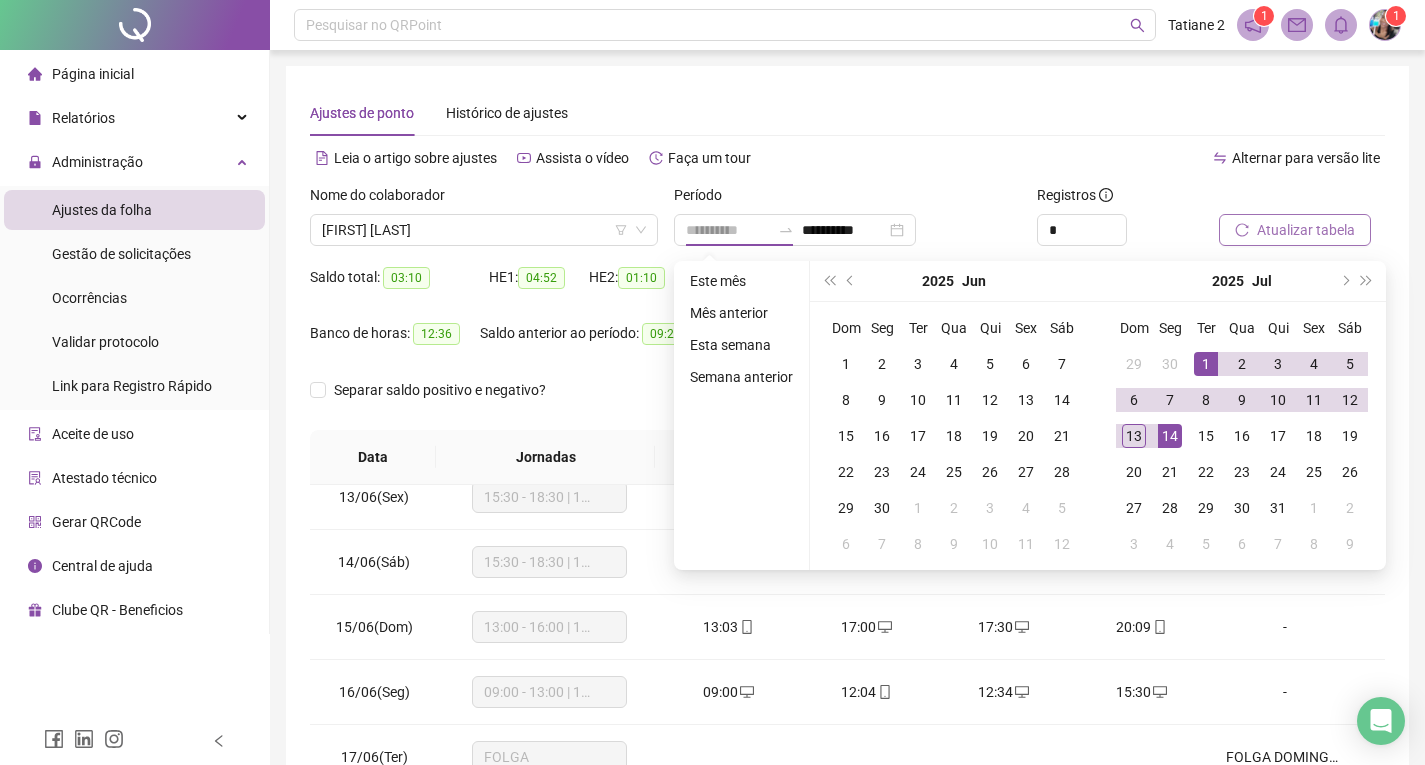 click on "14" at bounding box center [1170, 436] 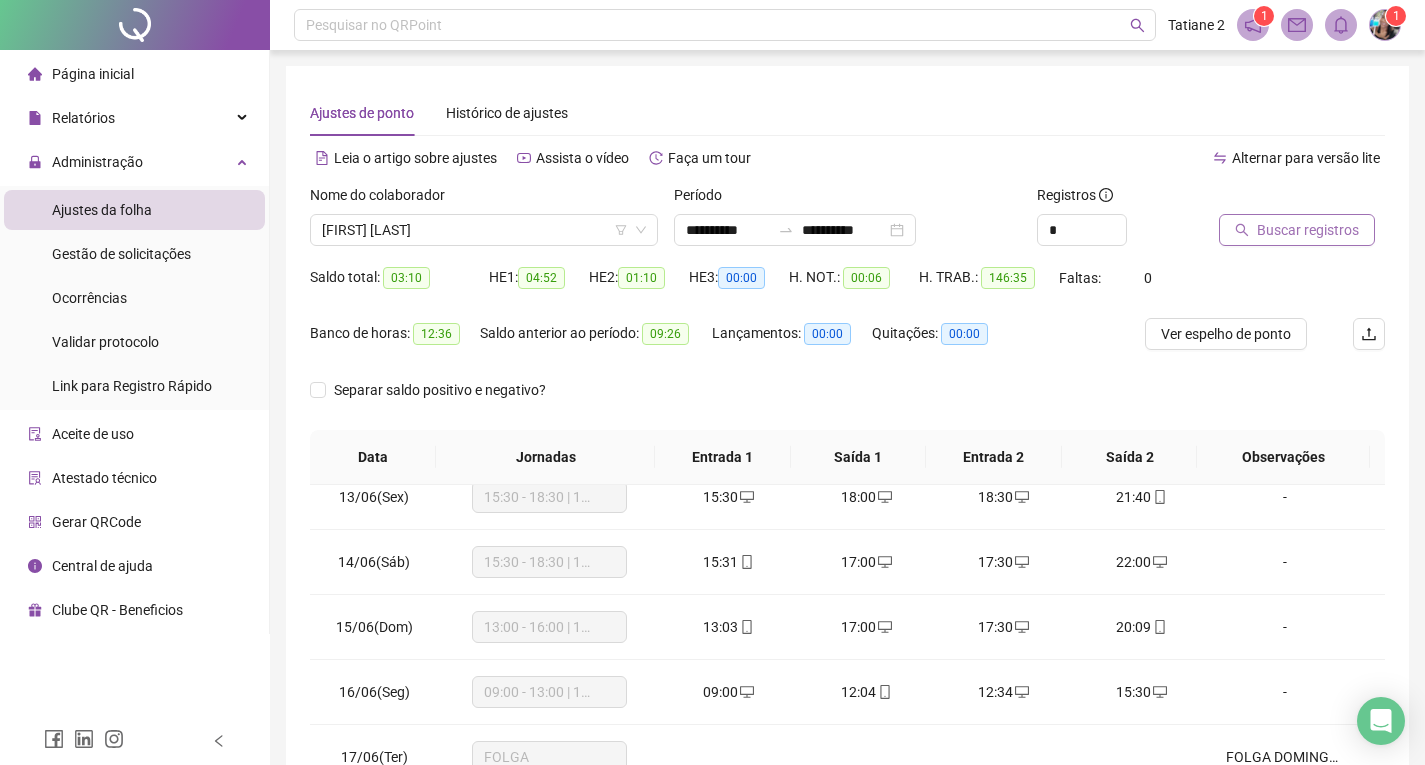 click on "Buscar registros" at bounding box center (1297, 230) 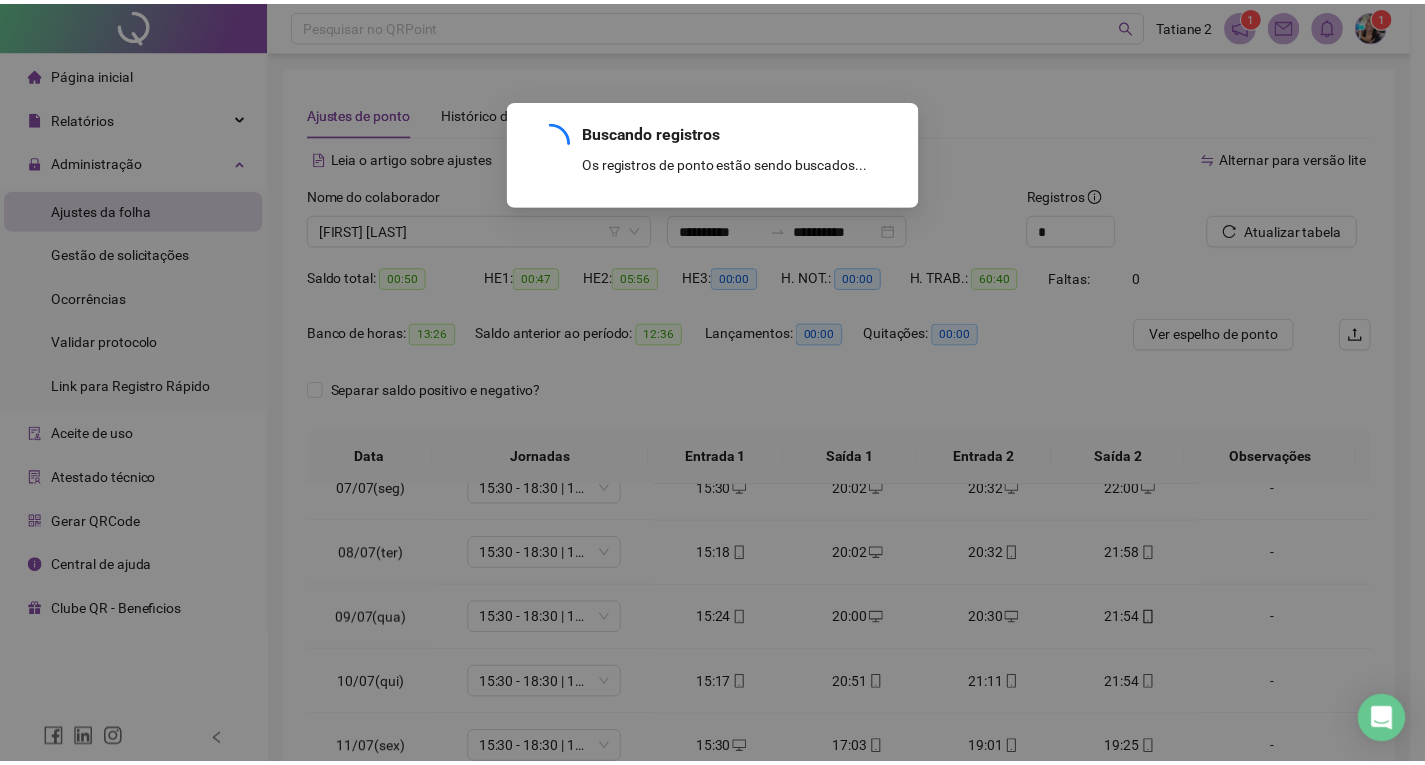 scroll, scrollTop: 418, scrollLeft: 0, axis: vertical 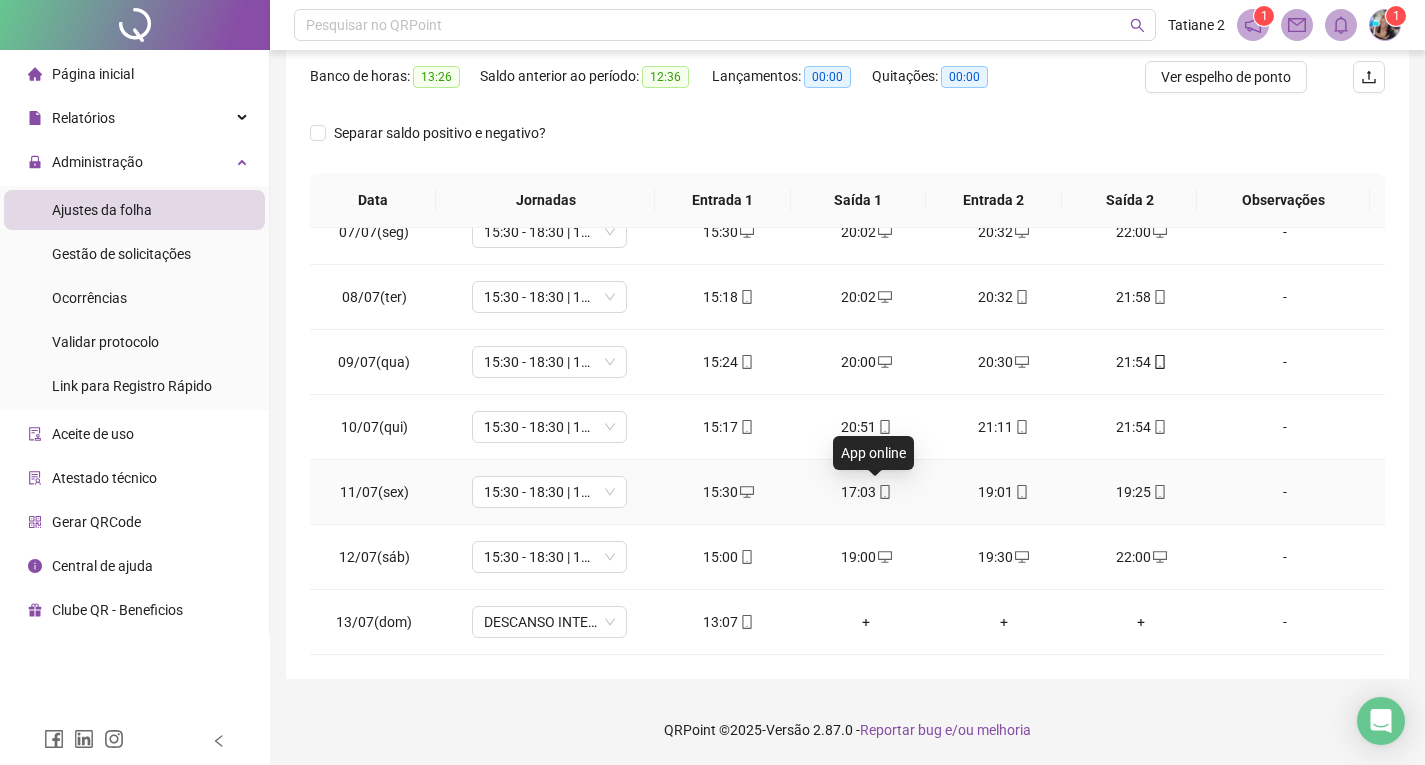click 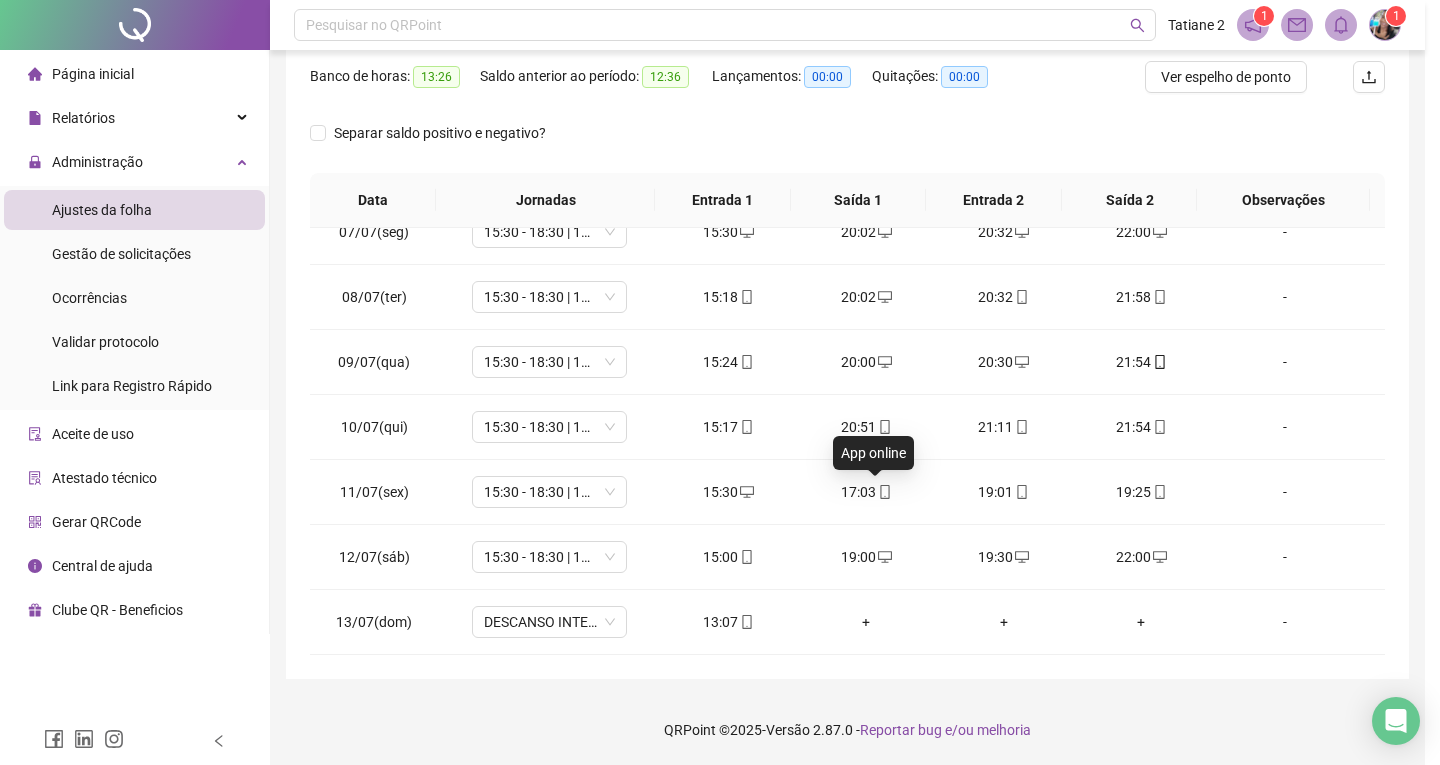 type on "**********" 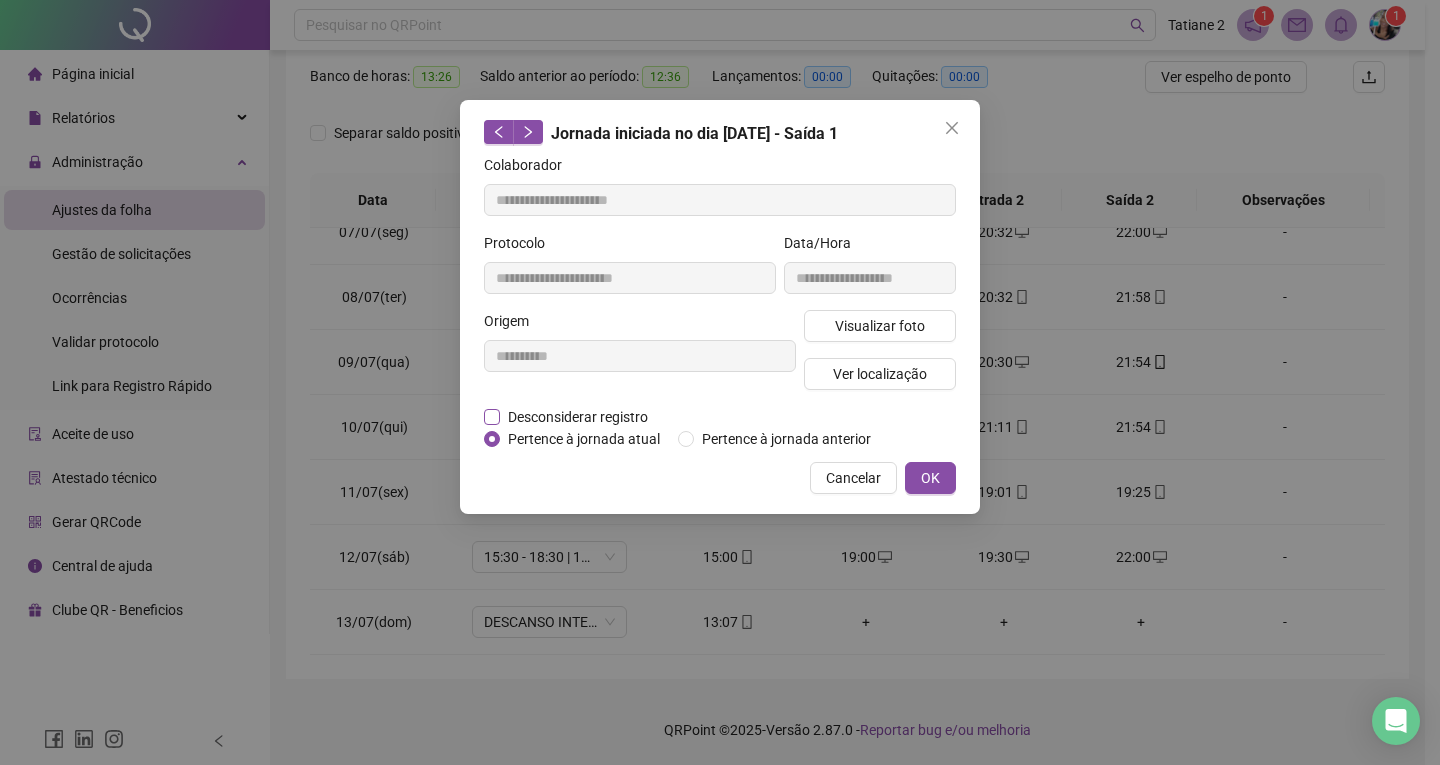 click on "Desconsiderar registro" at bounding box center (578, 417) 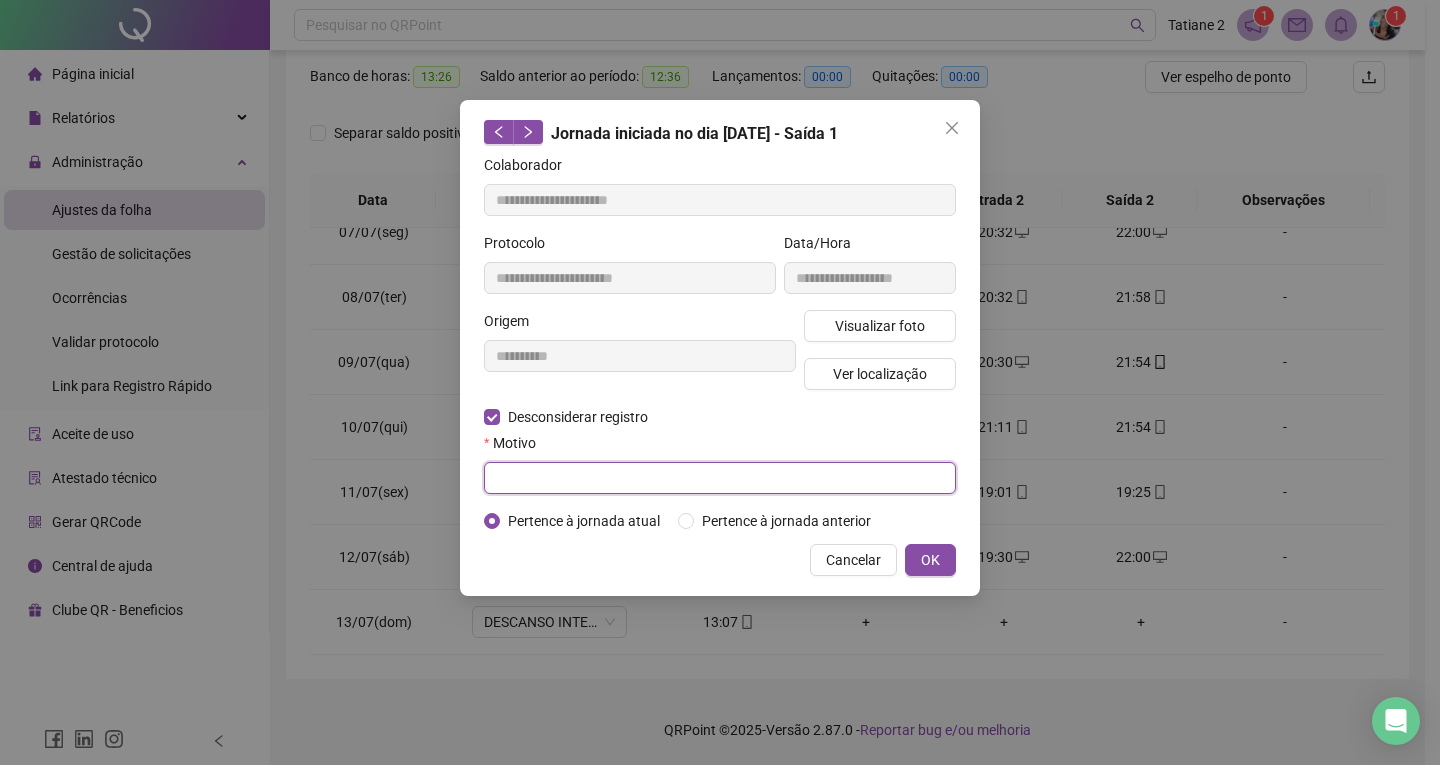 click at bounding box center (720, 478) 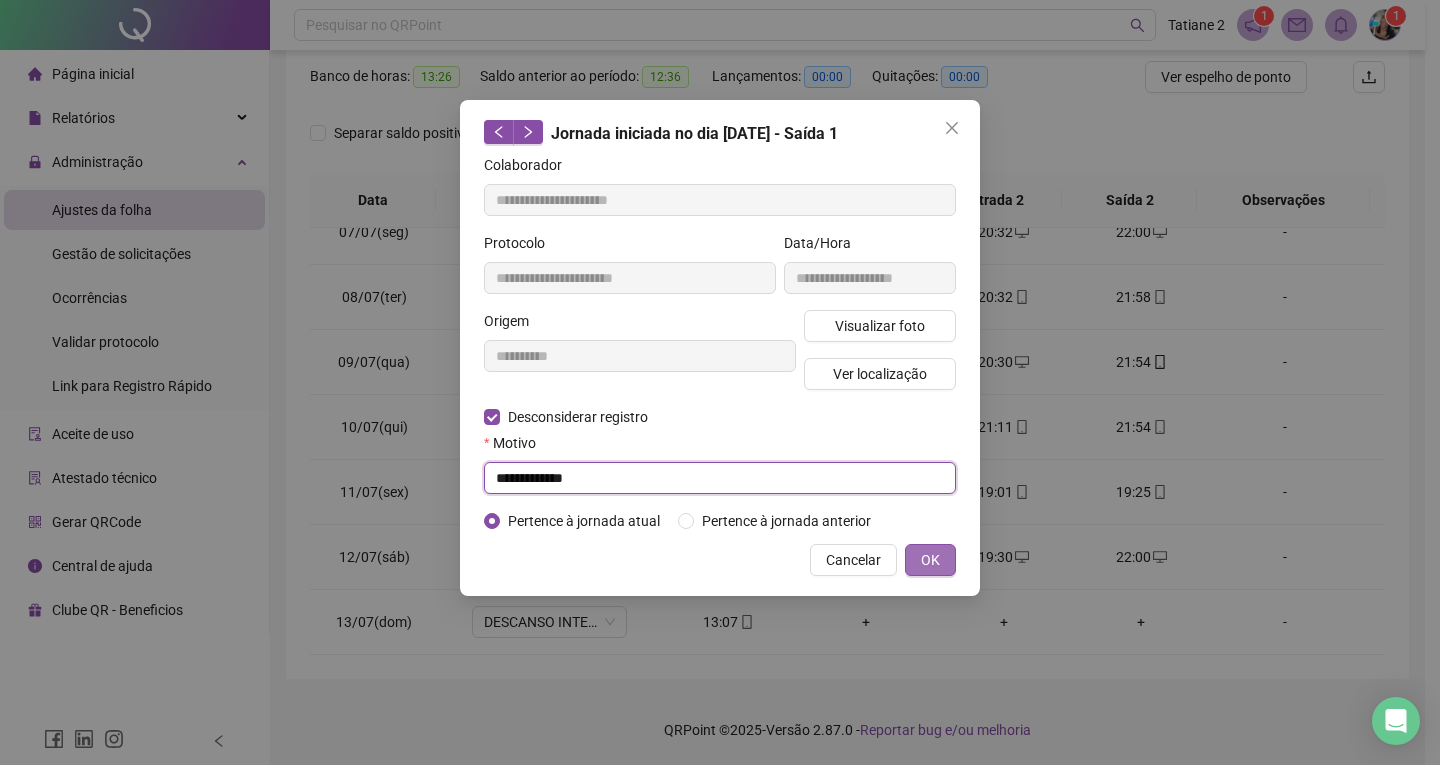 type on "**********" 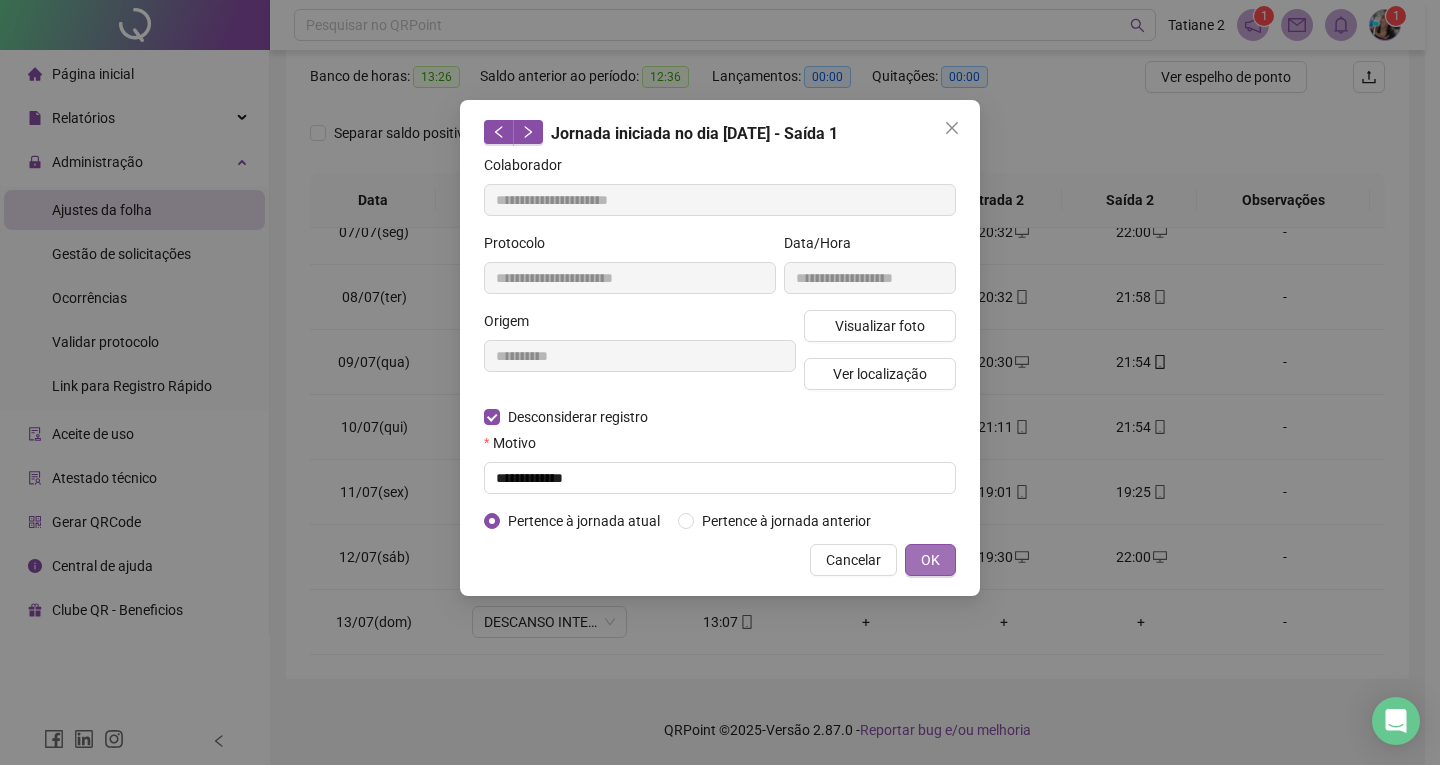 click on "OK" at bounding box center (930, 560) 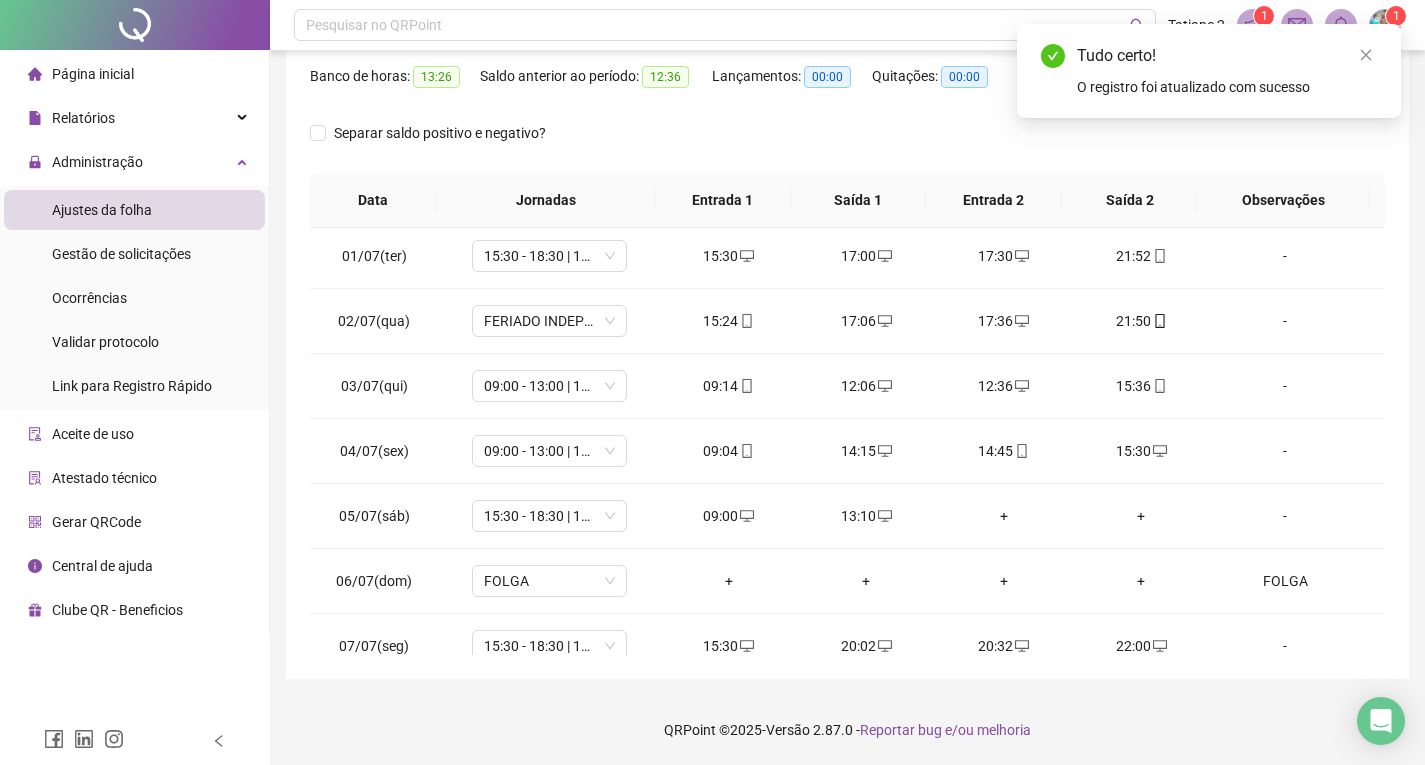 scroll, scrollTop: 0, scrollLeft: 0, axis: both 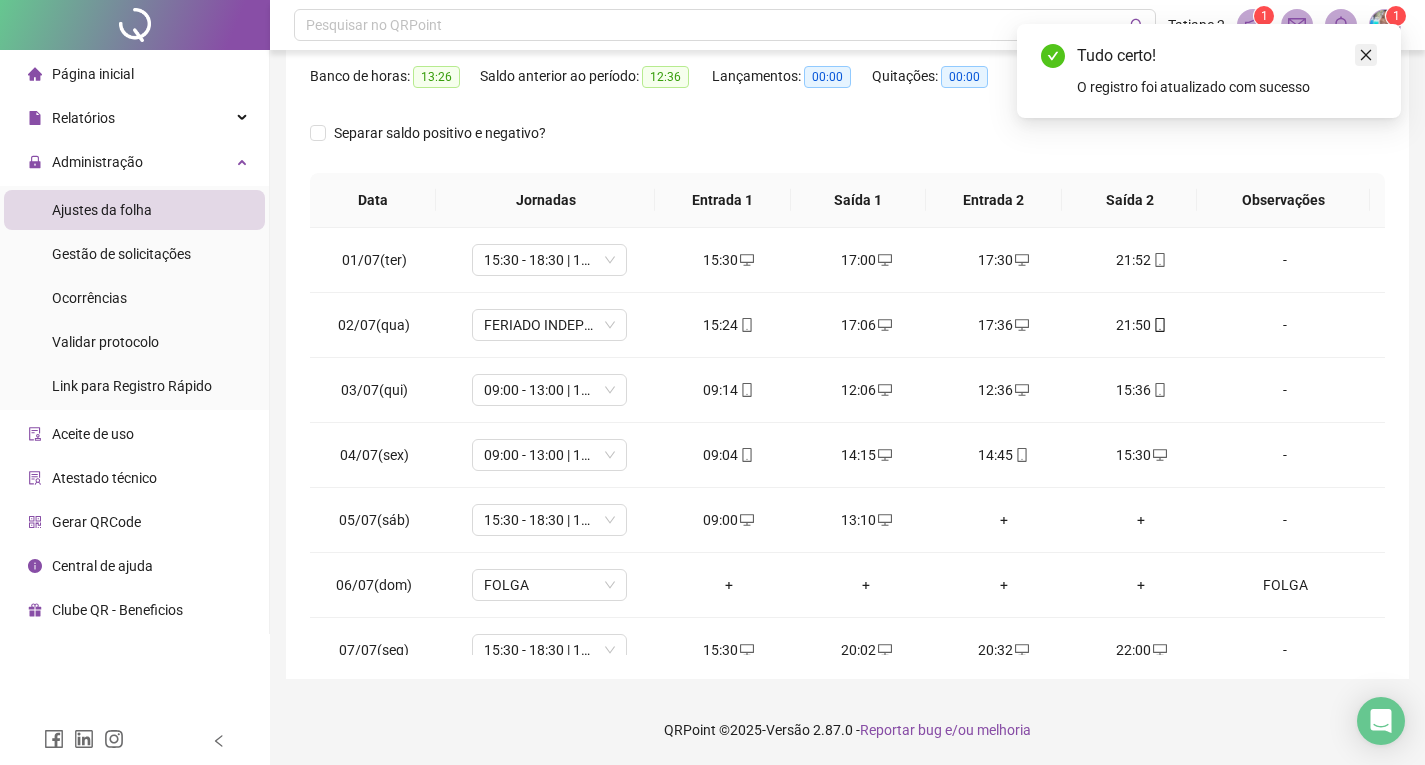 click 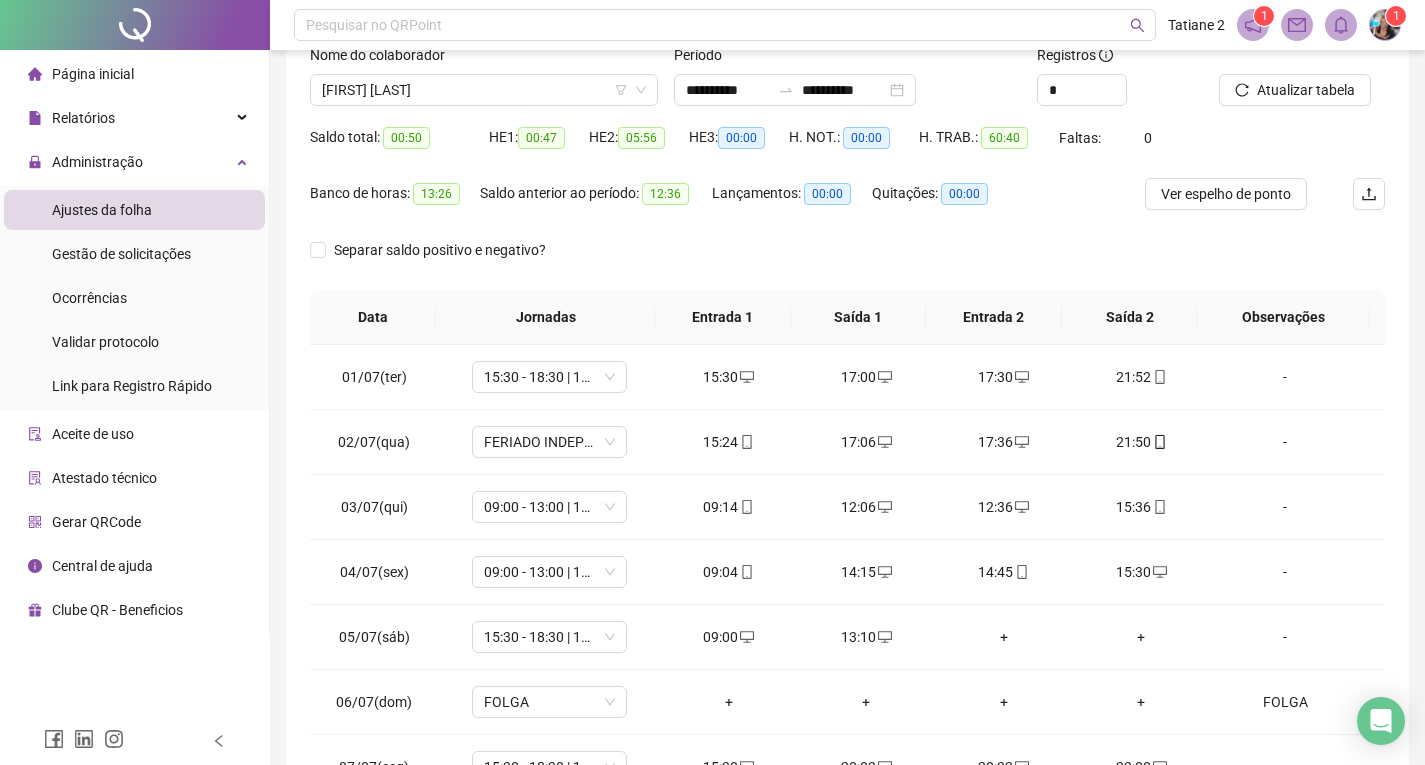 scroll, scrollTop: 0, scrollLeft: 0, axis: both 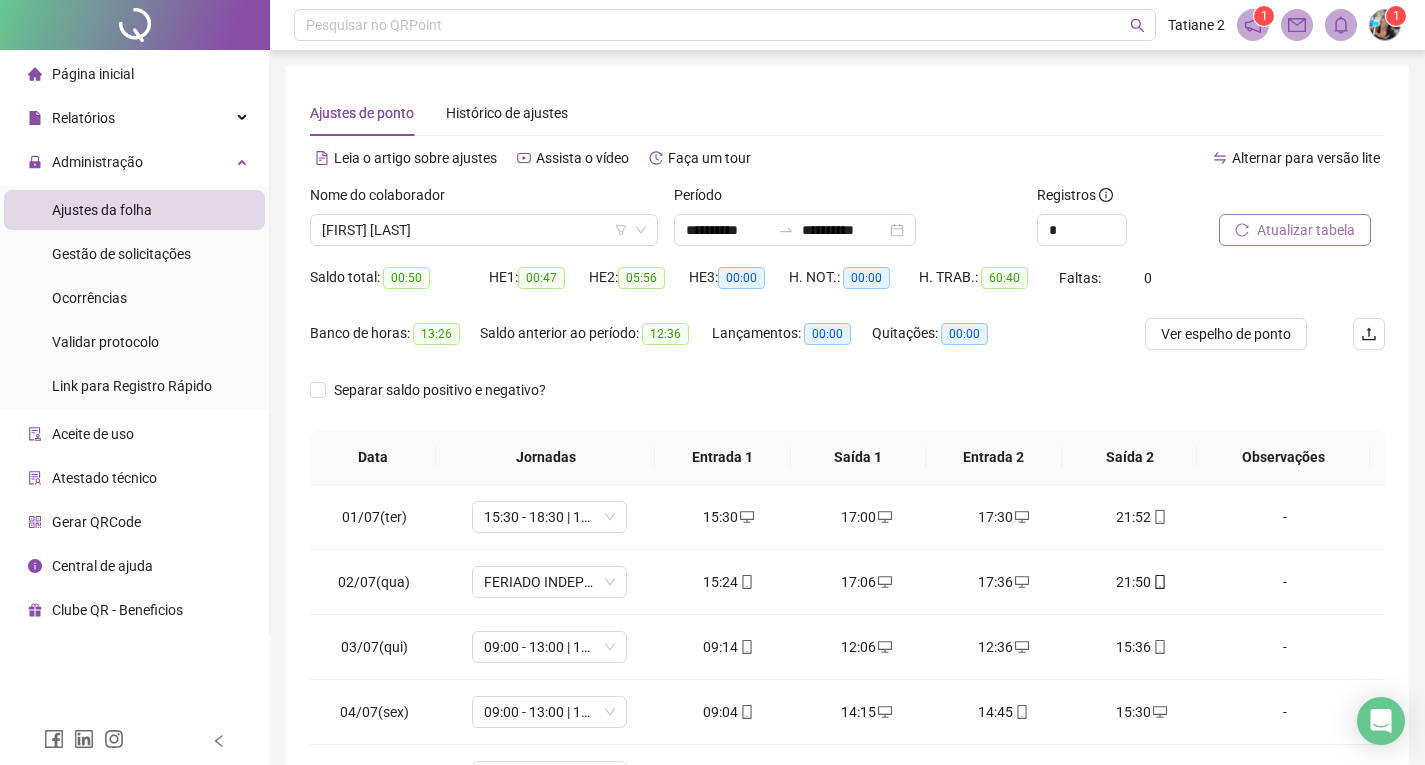 click on "Atualizar tabela" at bounding box center (1306, 230) 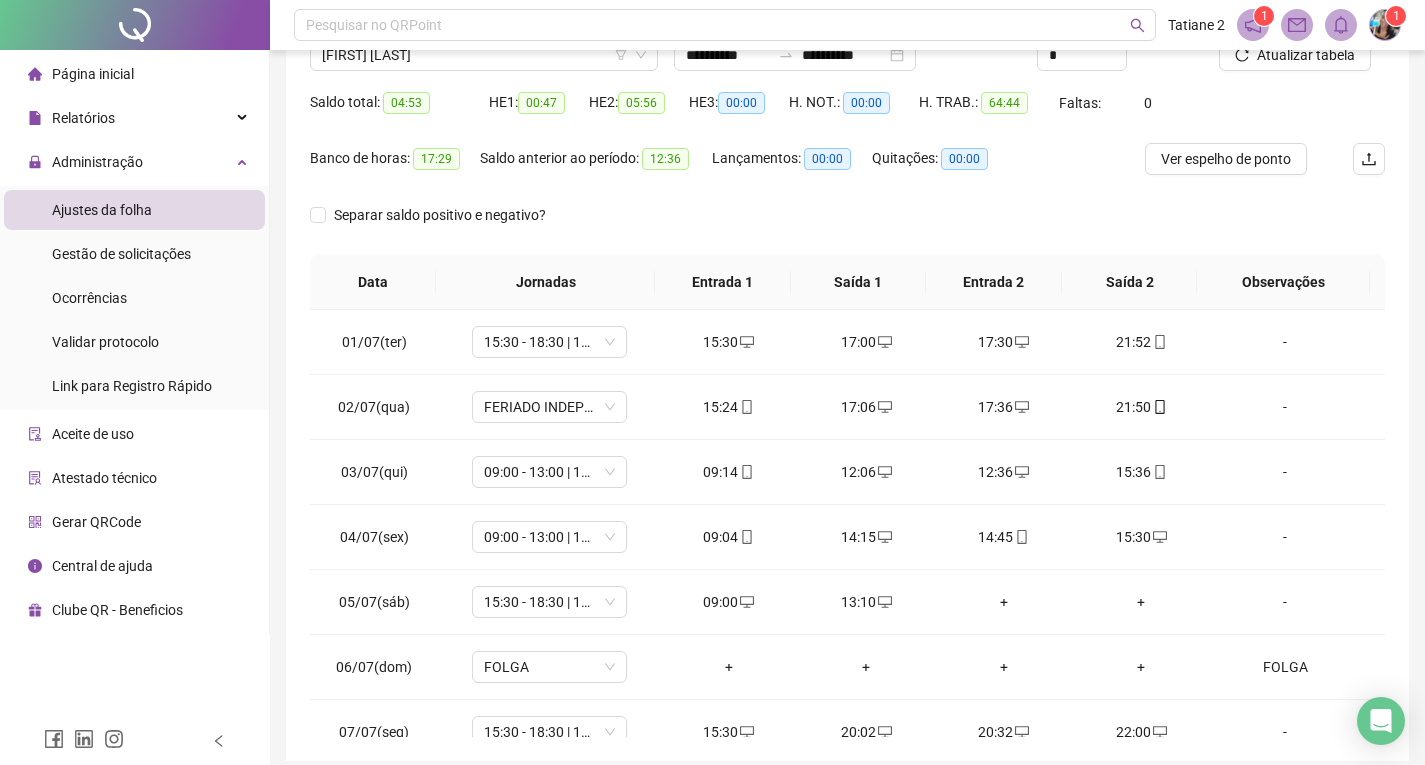 scroll, scrollTop: 257, scrollLeft: 0, axis: vertical 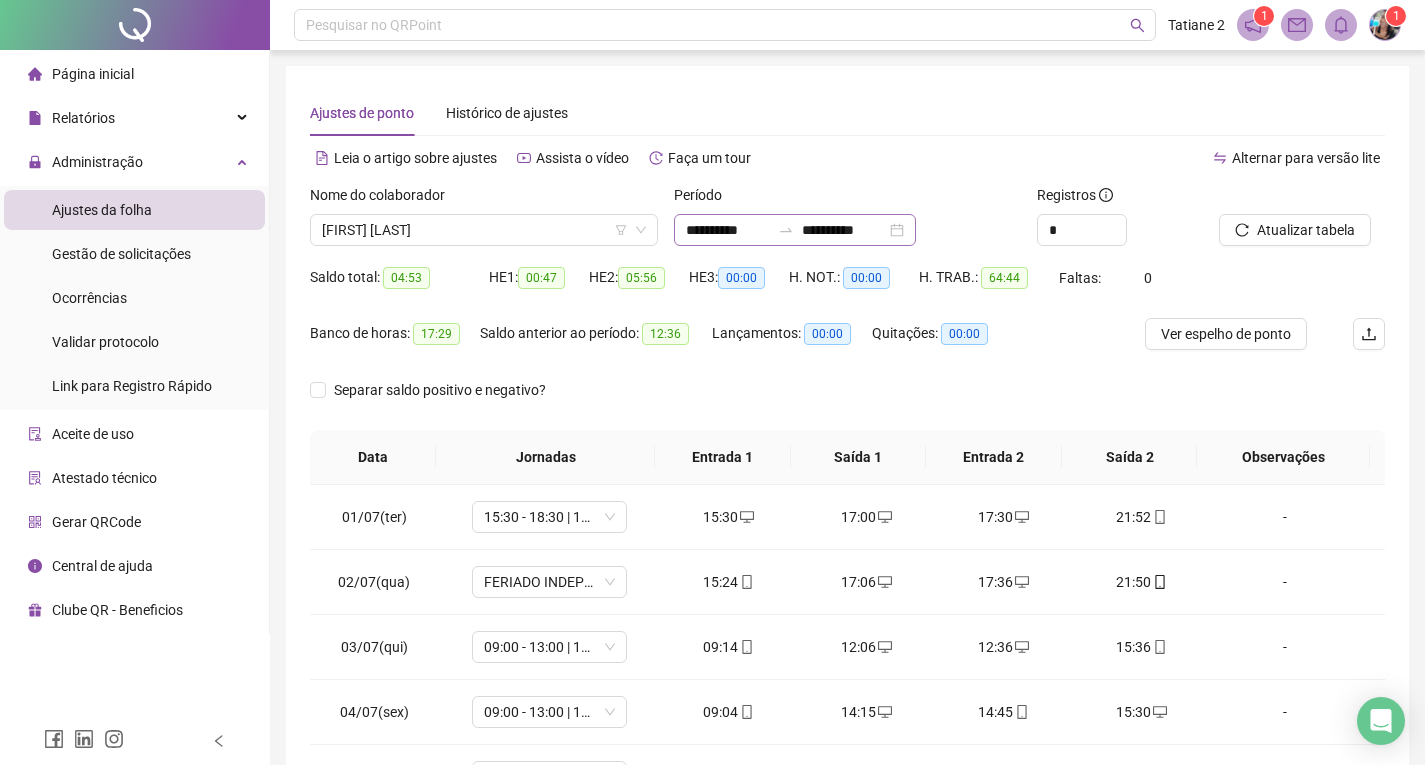 click on "**********" at bounding box center [795, 230] 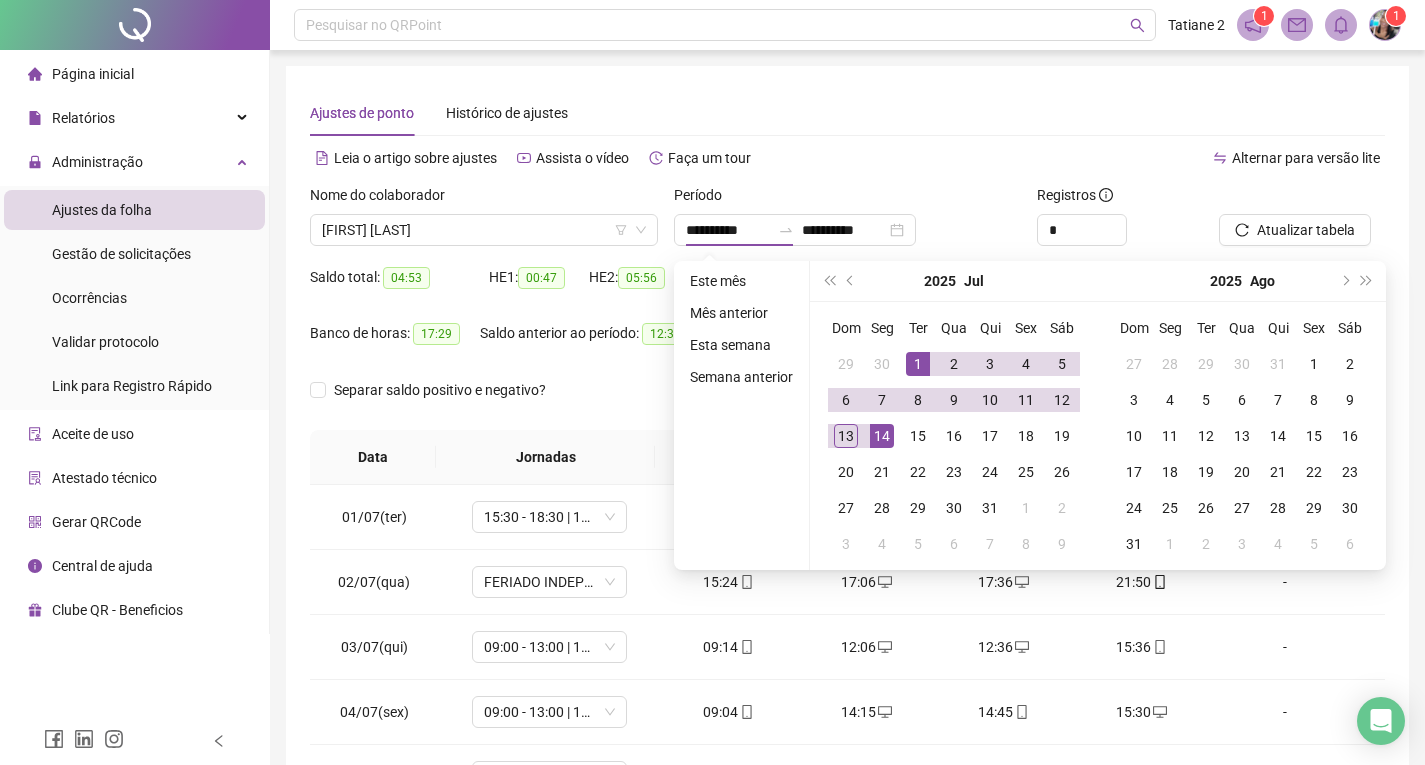 click on "Alternar para versão lite" at bounding box center [1117, 158] 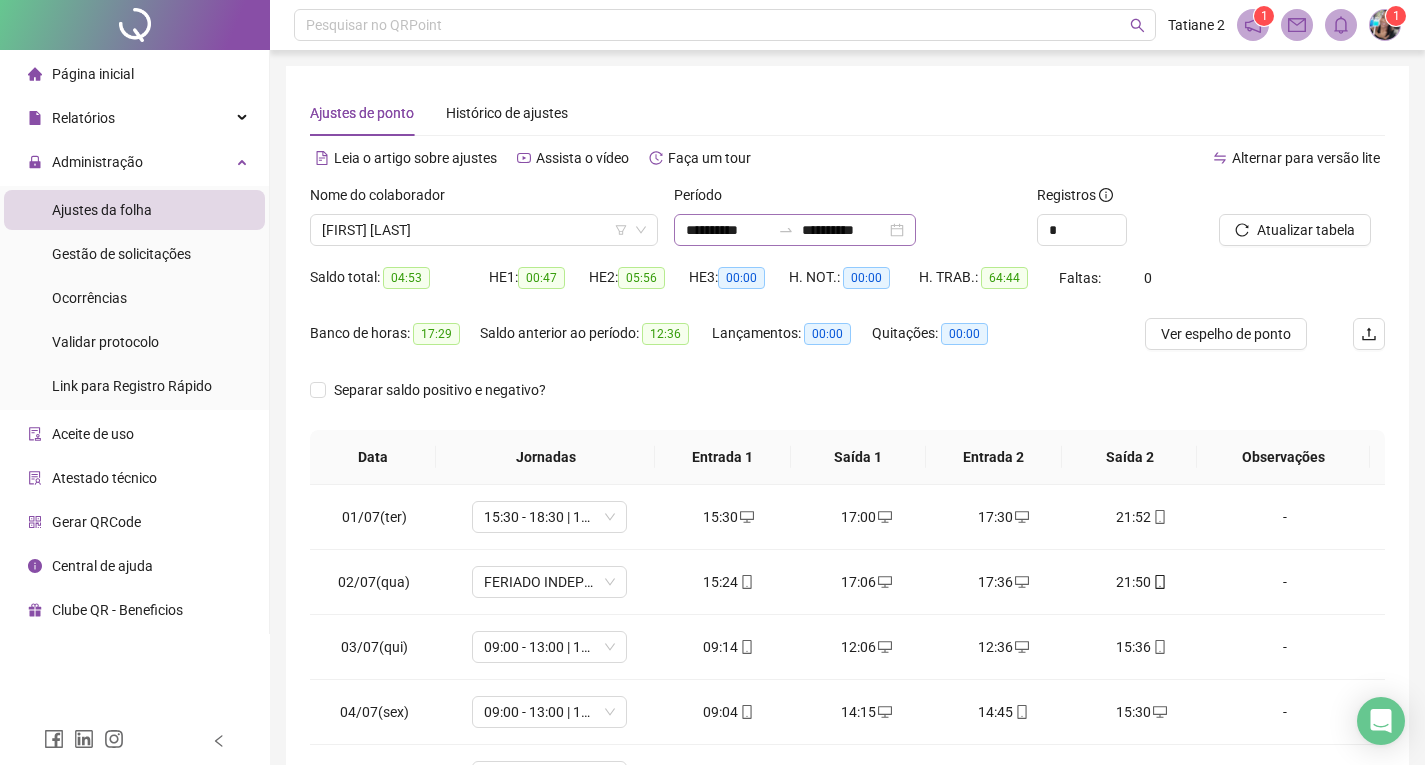 click on "**********" at bounding box center [795, 230] 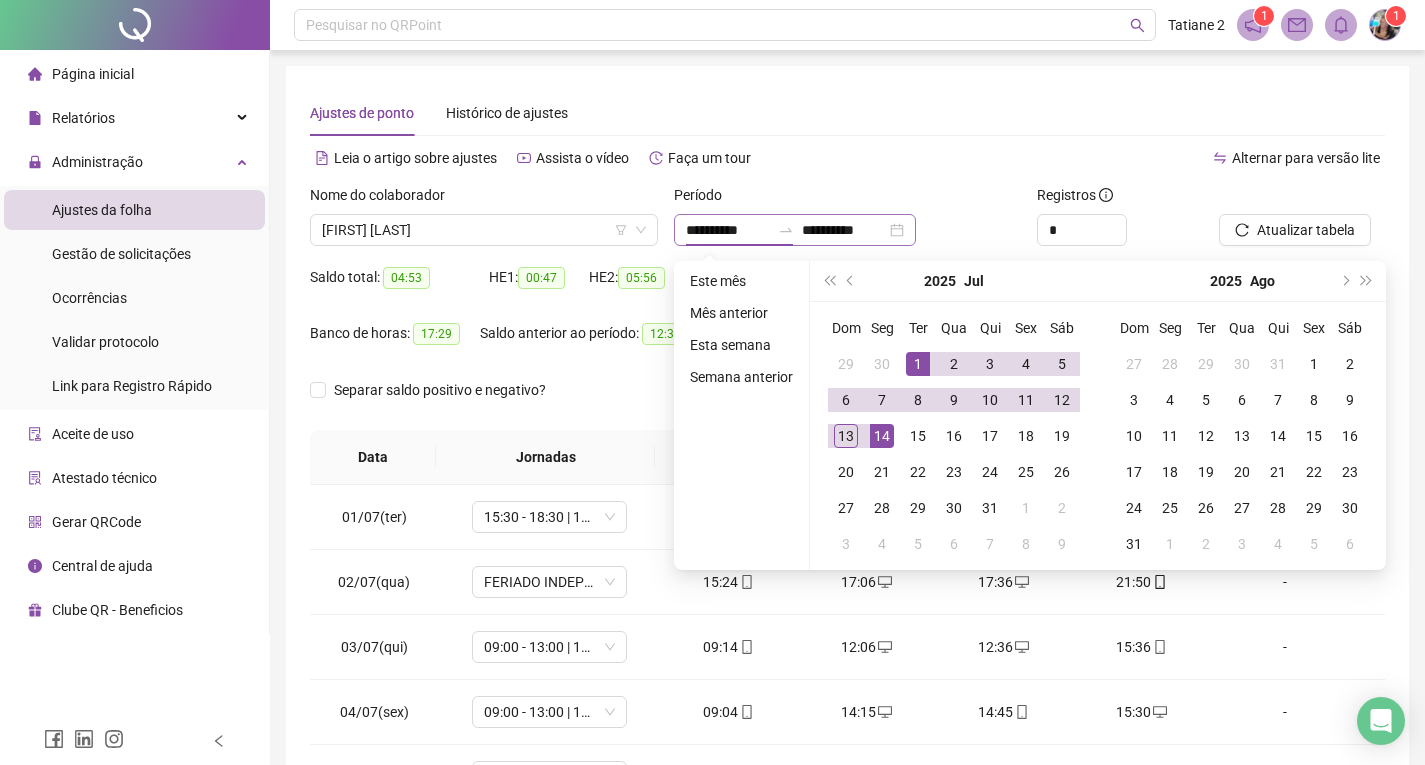 drag, startPoint x: 930, startPoint y: 171, endPoint x: 924, endPoint y: 235, distance: 64.28063 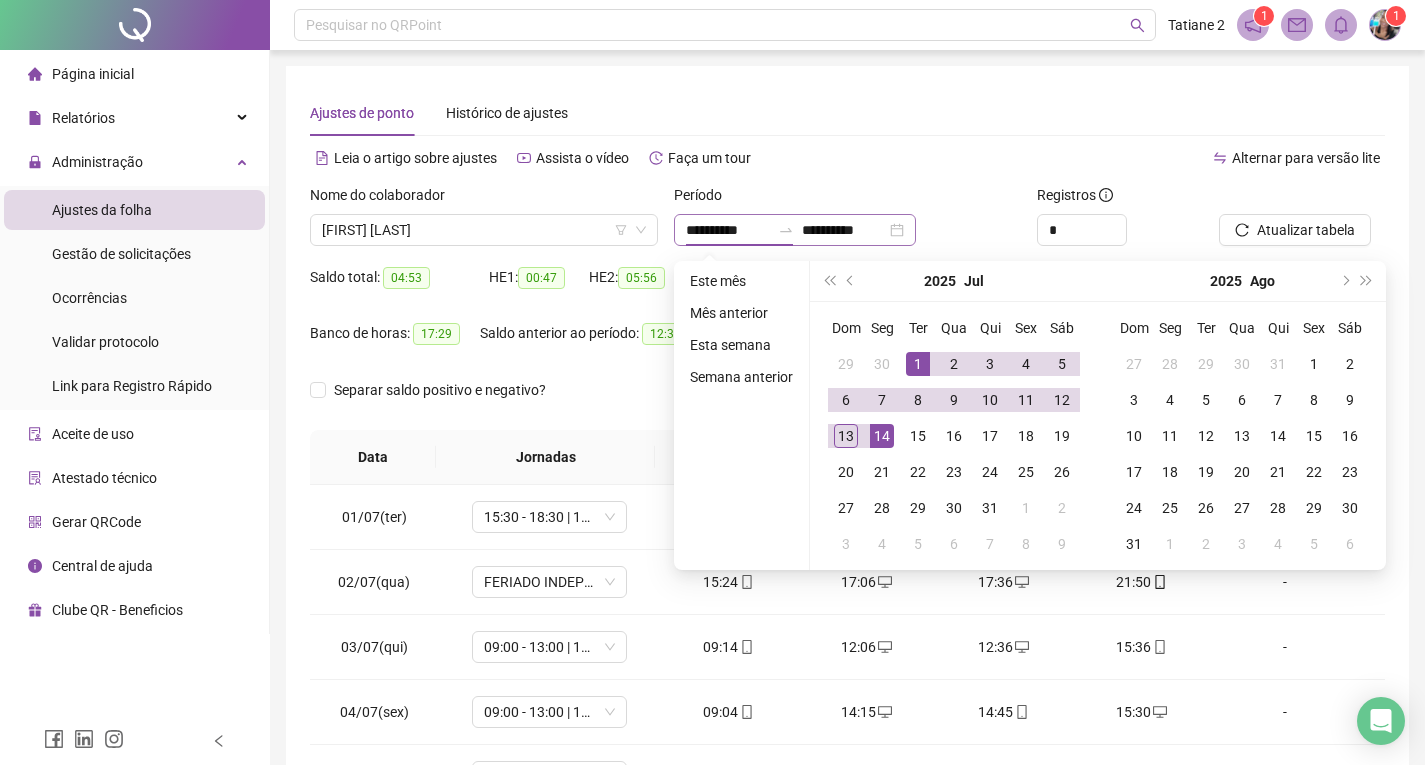 click on "Alternar para versão lite" at bounding box center (1117, 158) 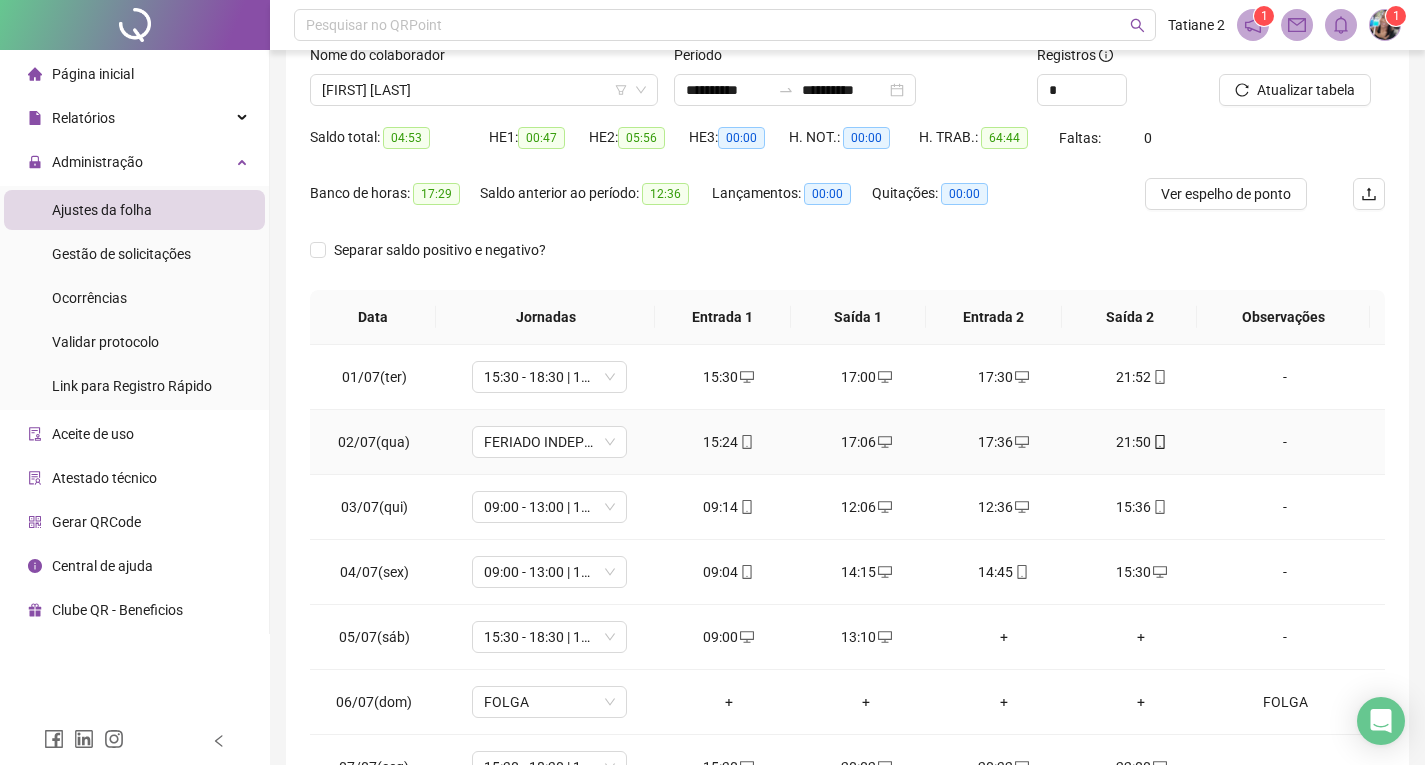 scroll, scrollTop: 257, scrollLeft: 0, axis: vertical 